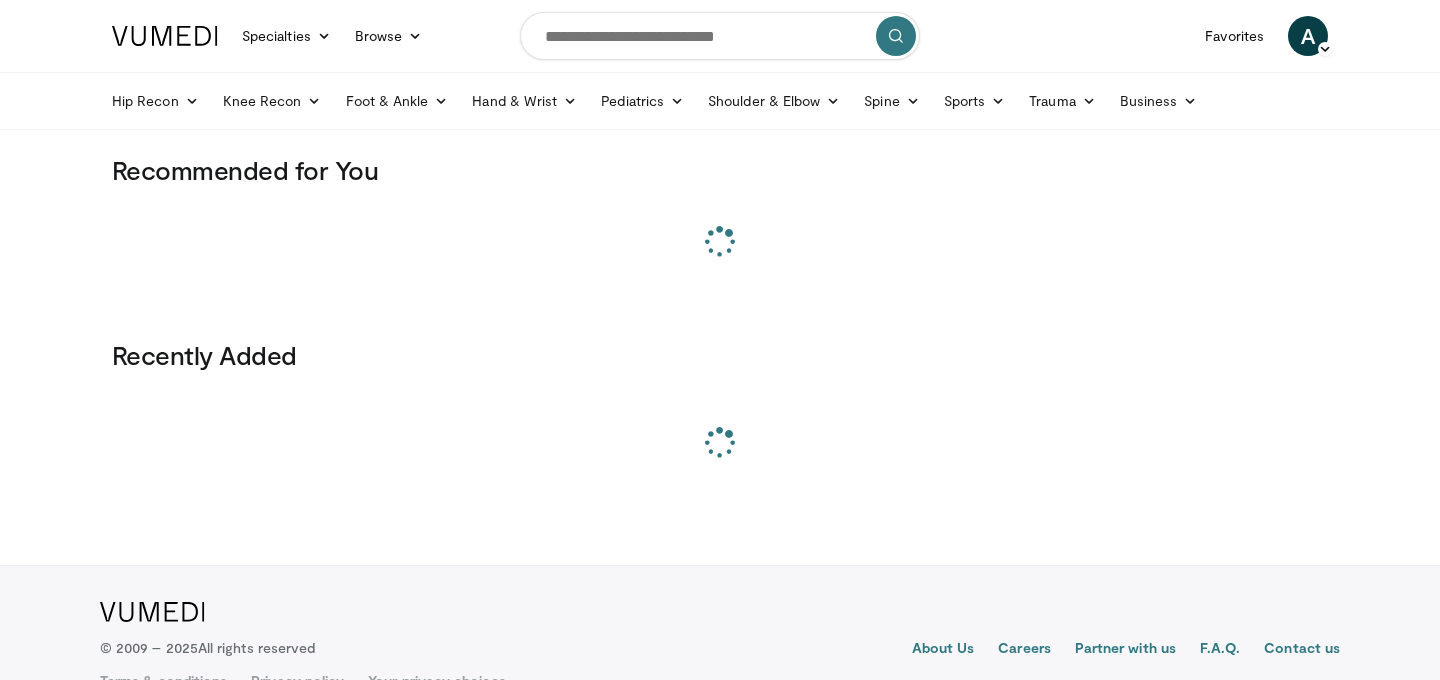 scroll, scrollTop: 0, scrollLeft: 0, axis: both 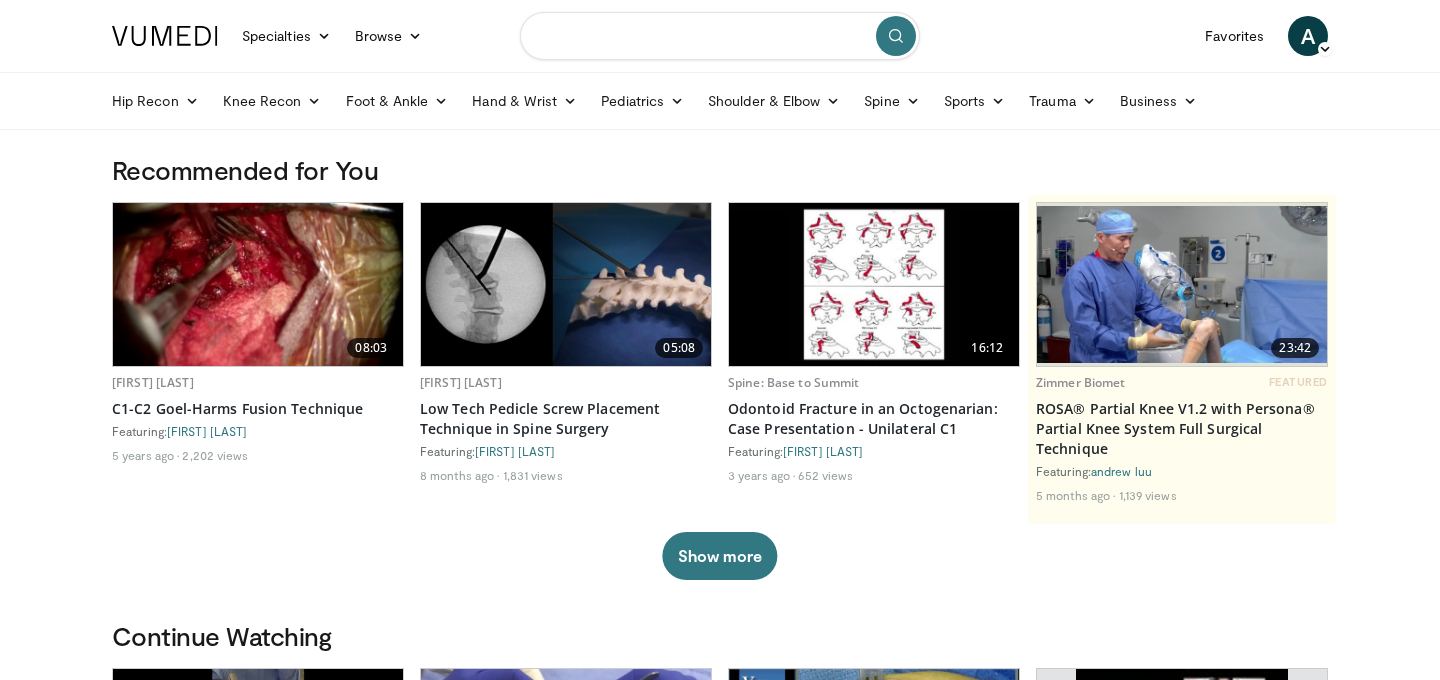 click at bounding box center [720, 36] 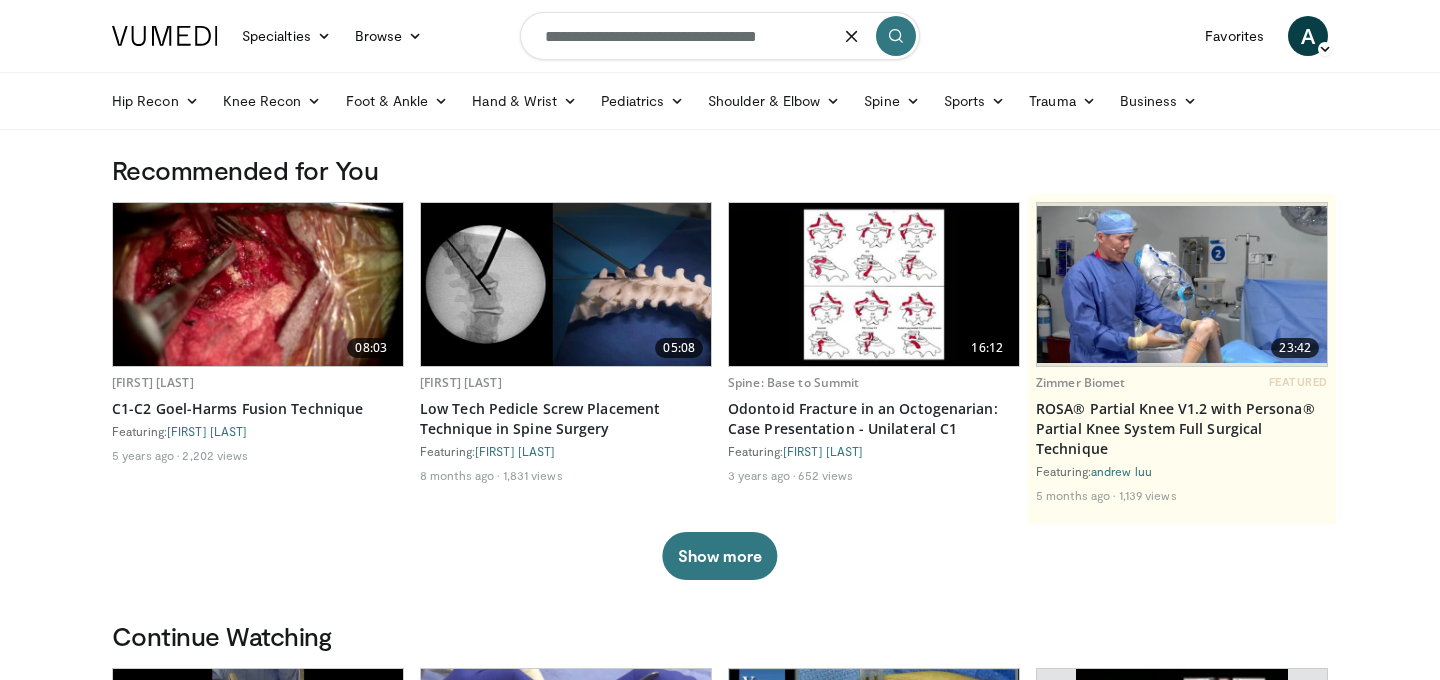 type on "**********" 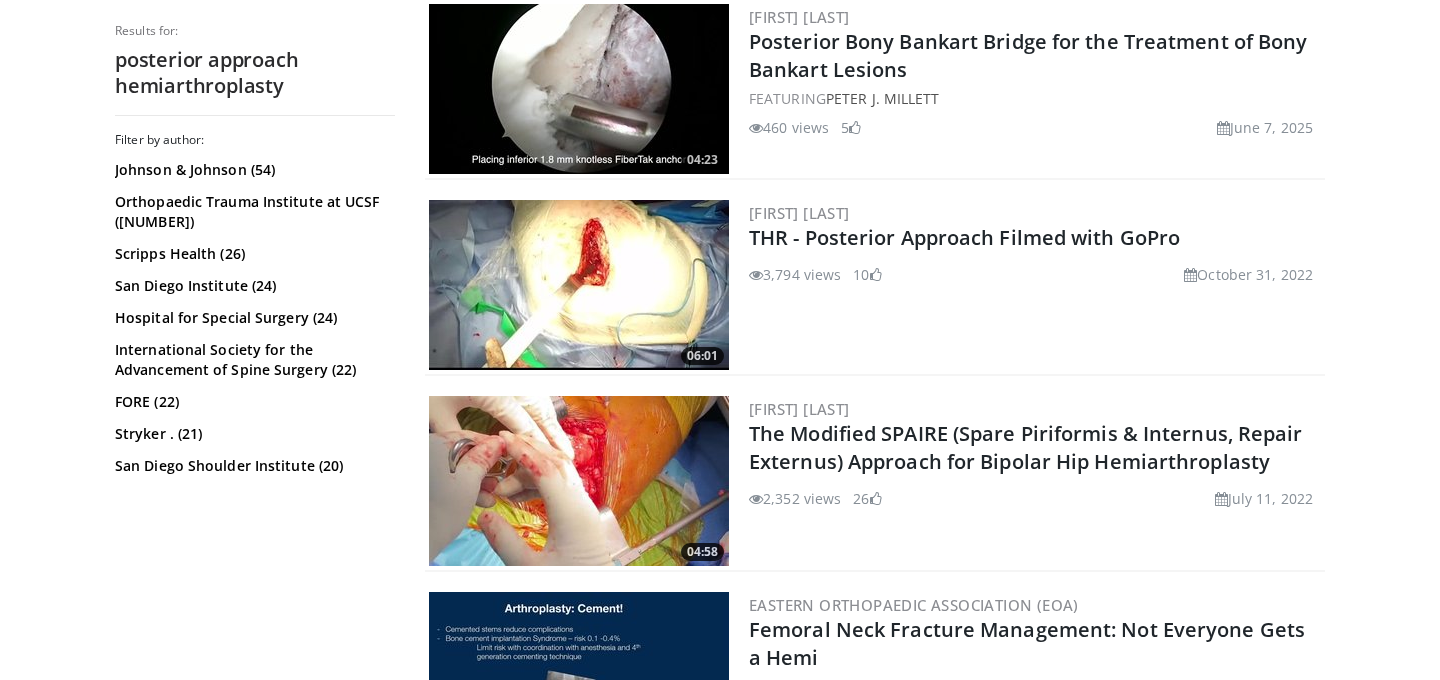 scroll, scrollTop: 2900, scrollLeft: 0, axis: vertical 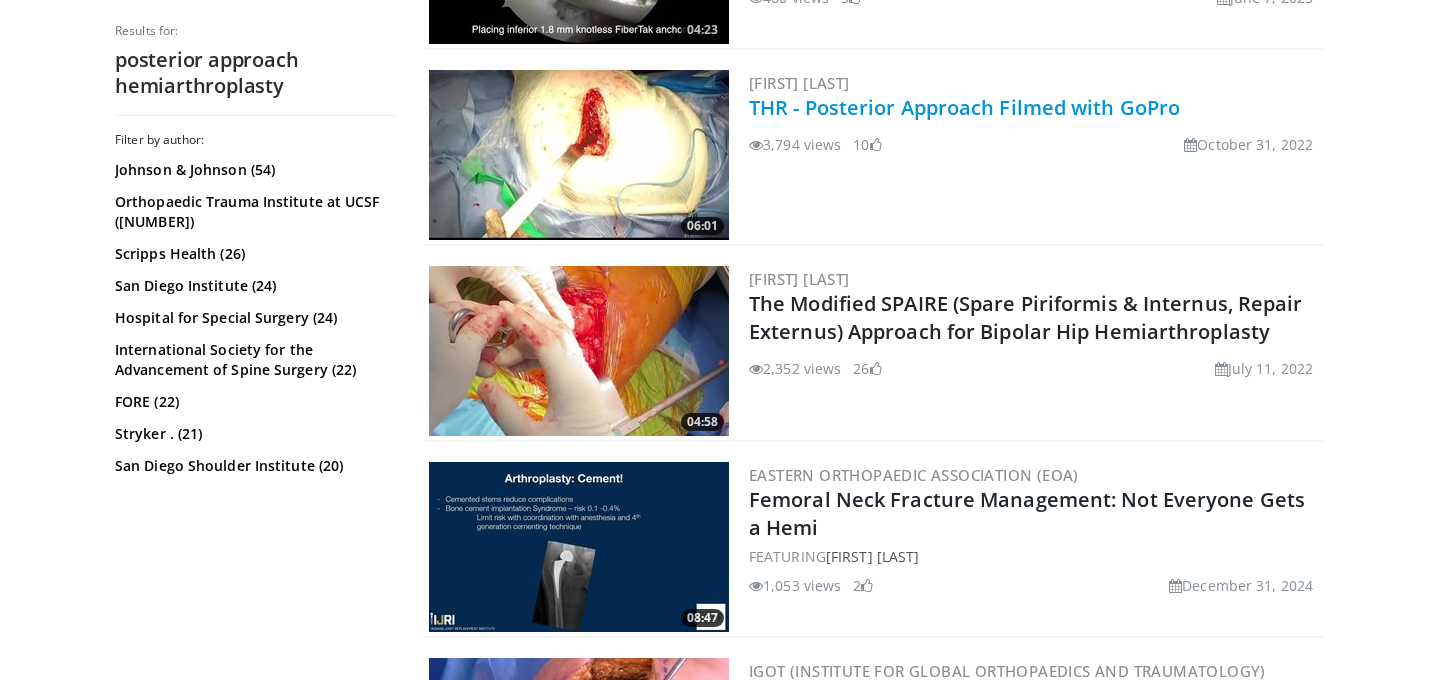 click on "THR - Posterior Approach Filmed with GoPro" at bounding box center [964, 107] 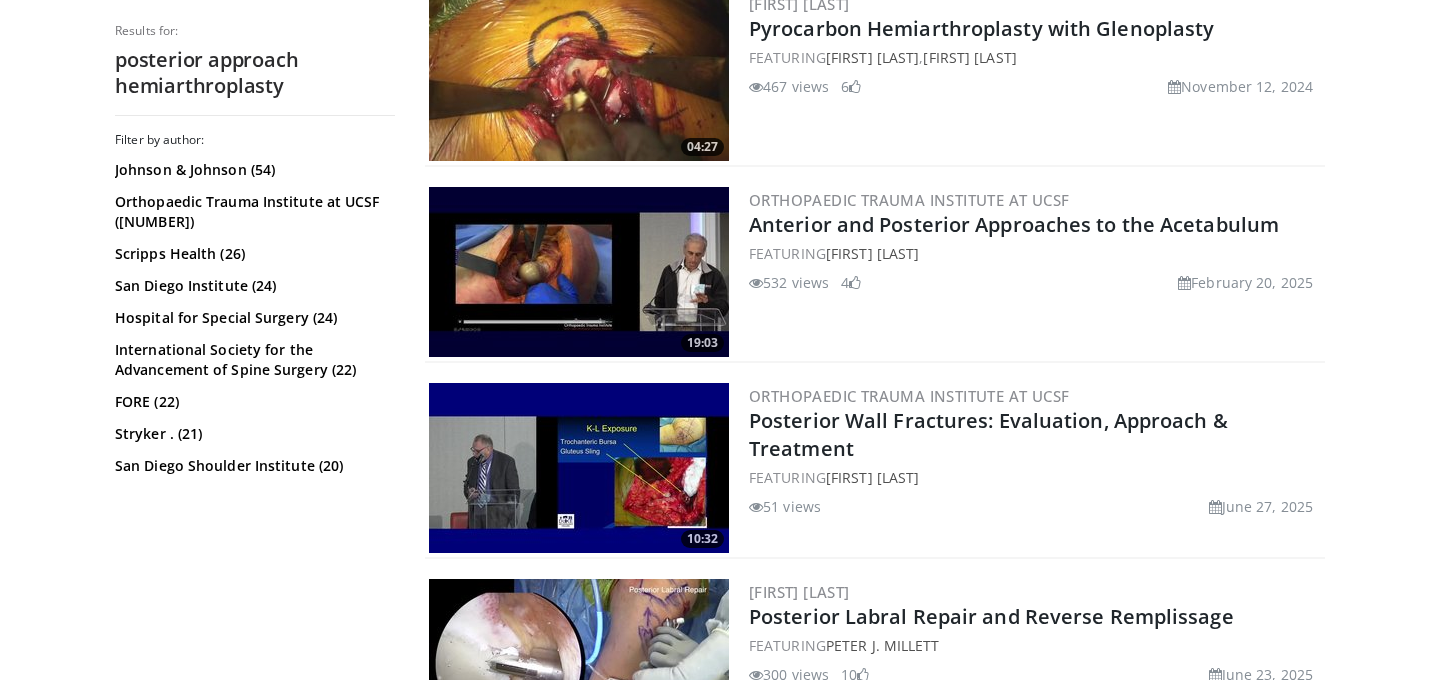 scroll, scrollTop: 0, scrollLeft: 0, axis: both 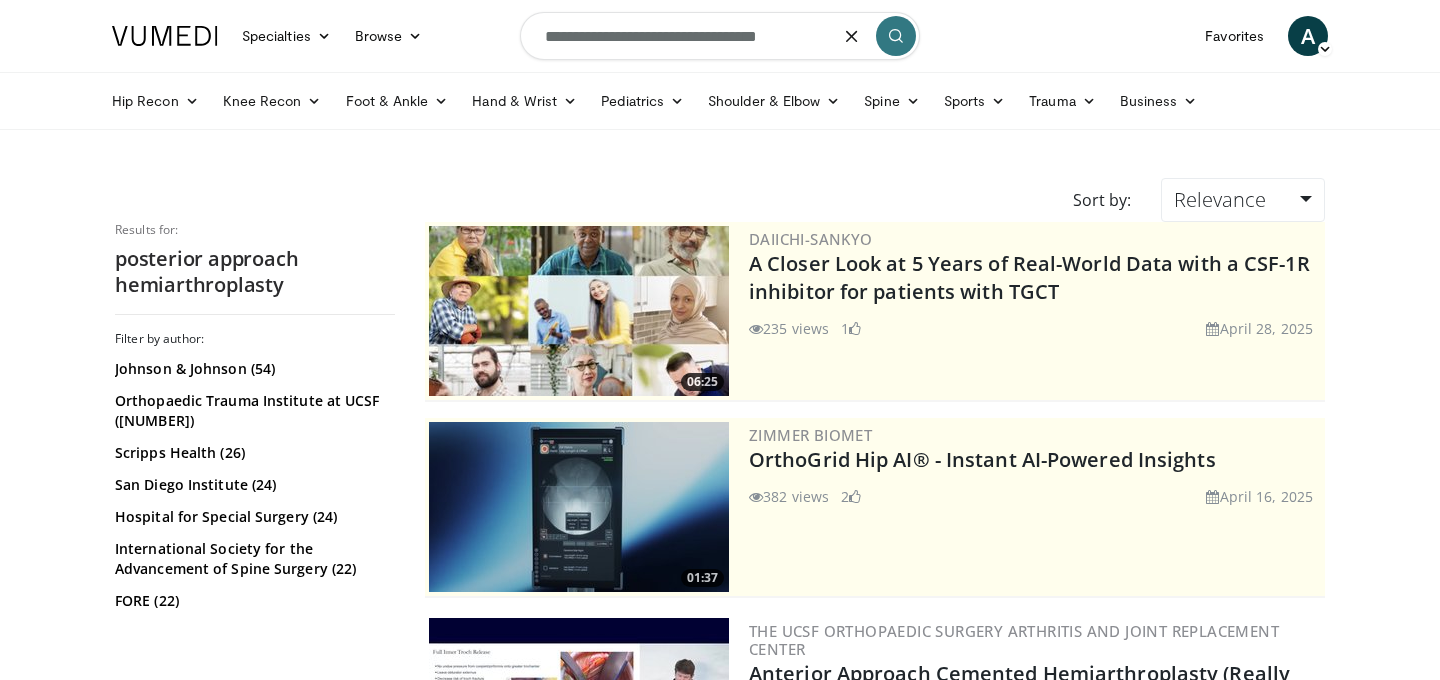 drag, startPoint x: 688, startPoint y: 40, endPoint x: 882, endPoint y: 50, distance: 194.25757 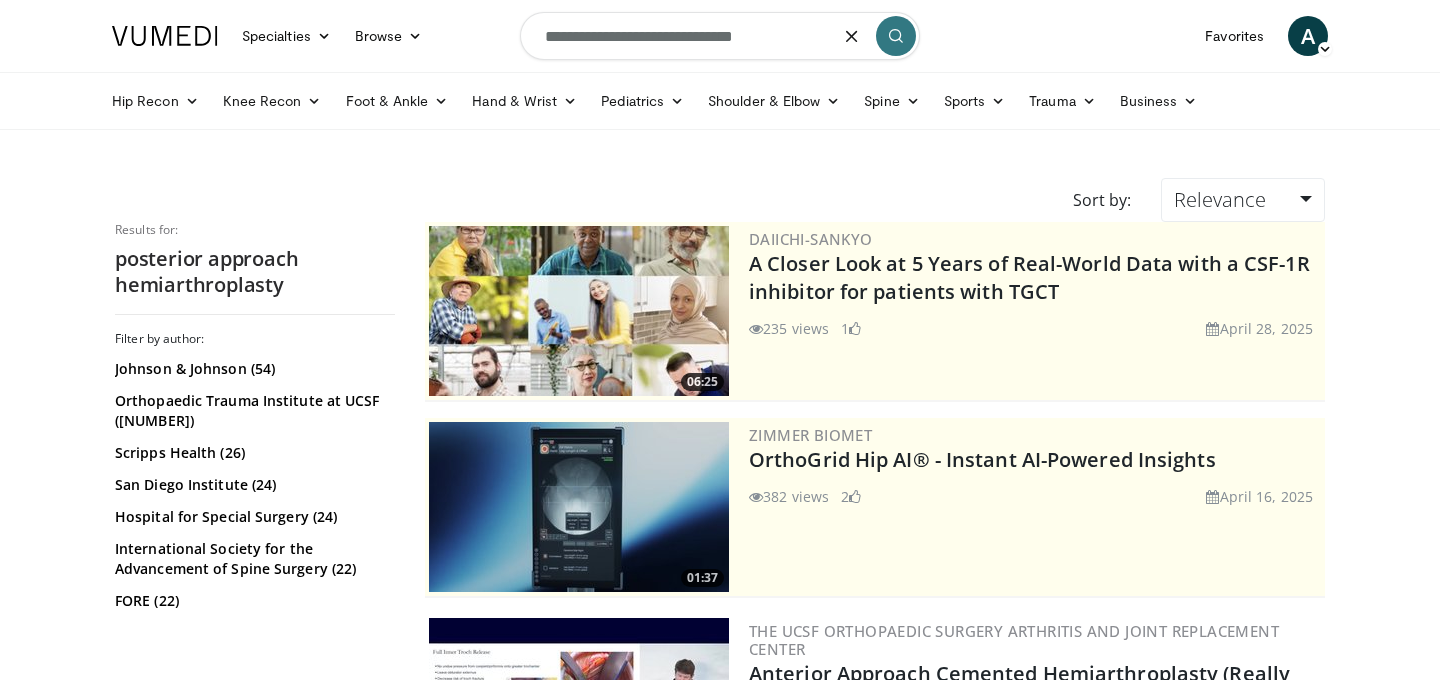 type on "**********" 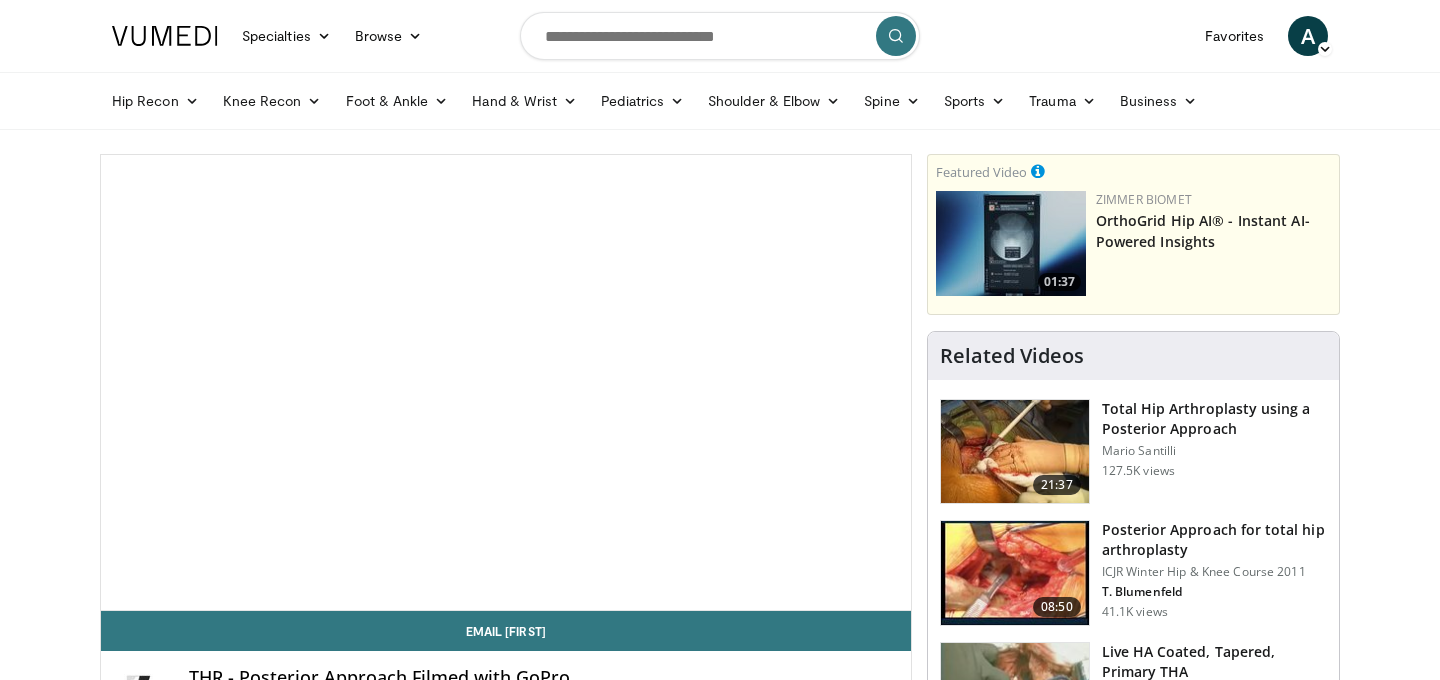 scroll, scrollTop: 0, scrollLeft: 0, axis: both 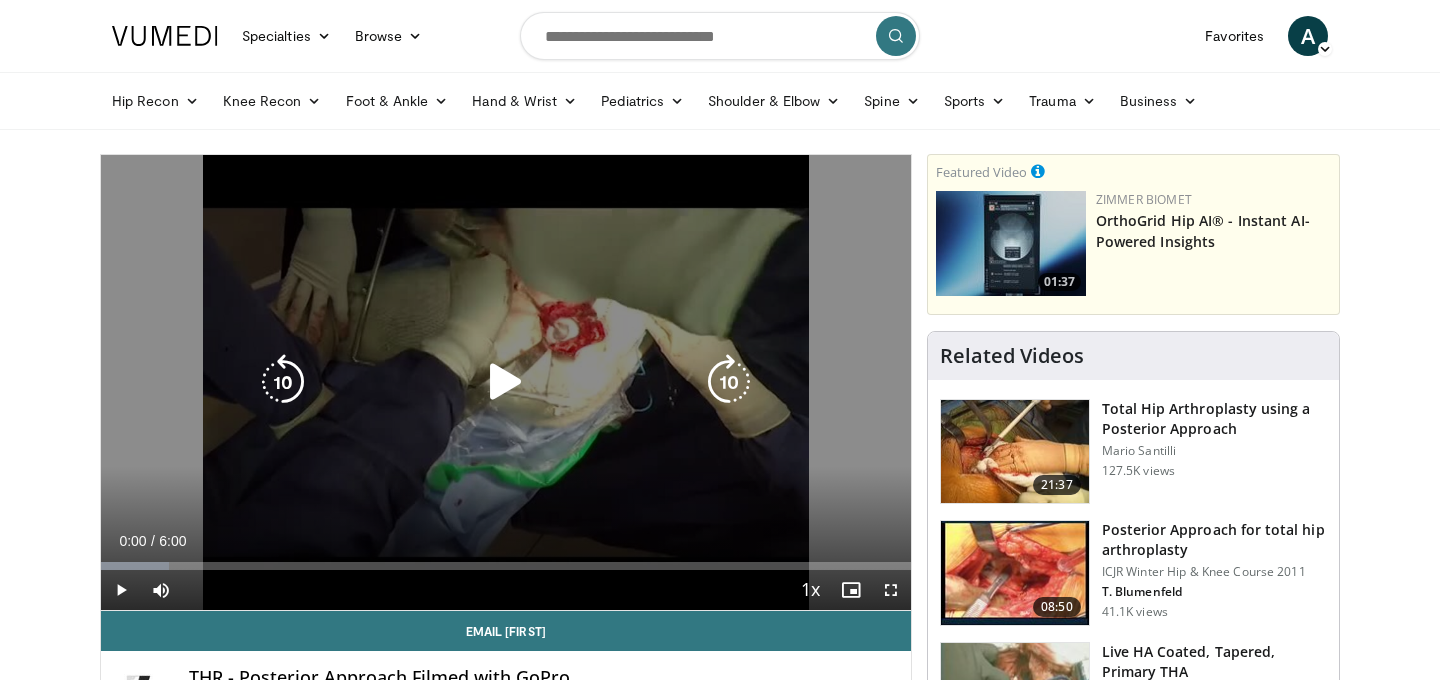 click at bounding box center (506, 382) 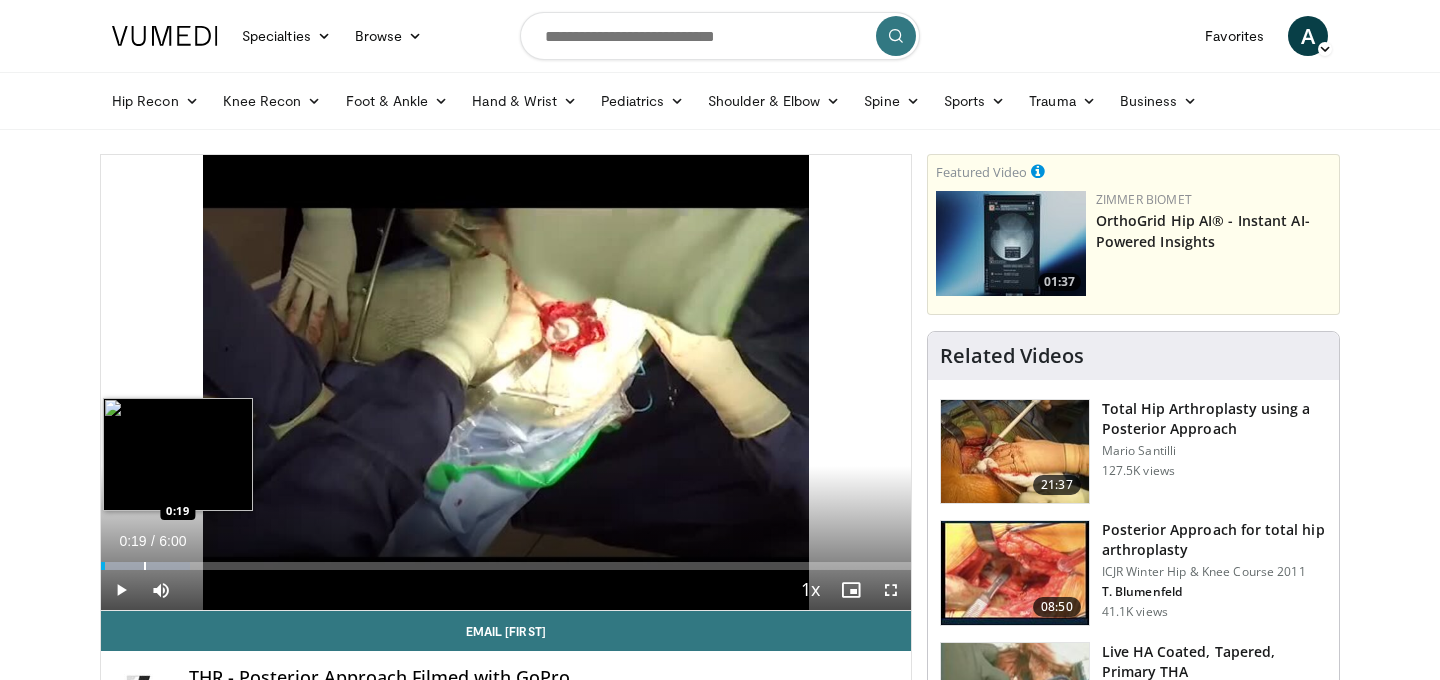 click on "Loaded :  11.00% 0:19 0:19" at bounding box center (506, 560) 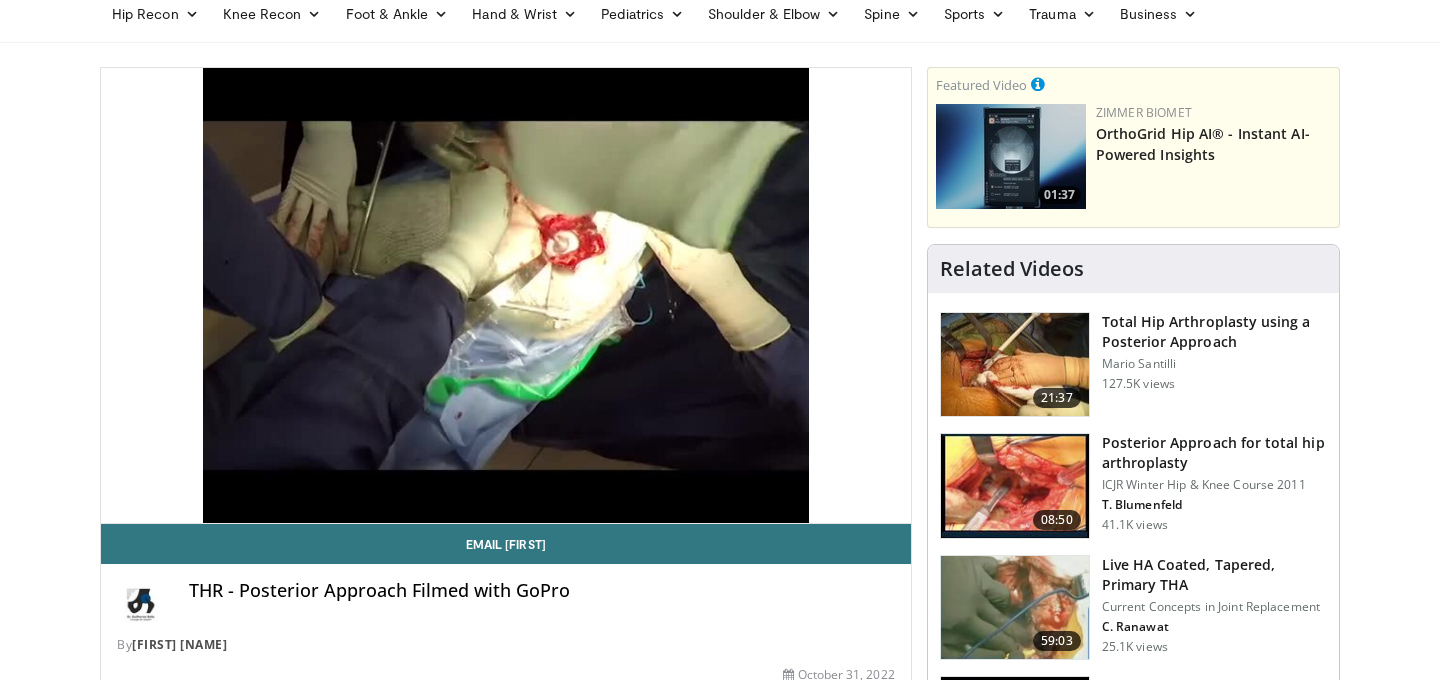 scroll, scrollTop: 122, scrollLeft: 0, axis: vertical 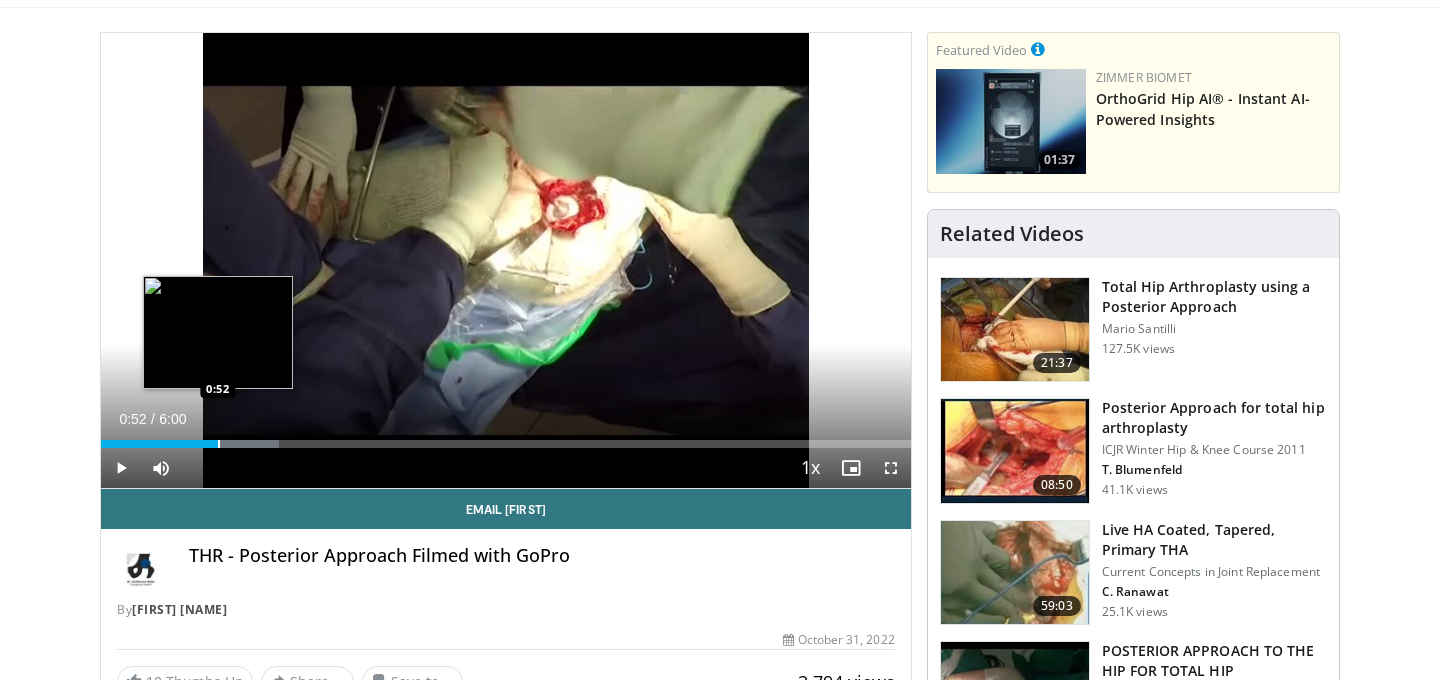 click at bounding box center [219, 444] 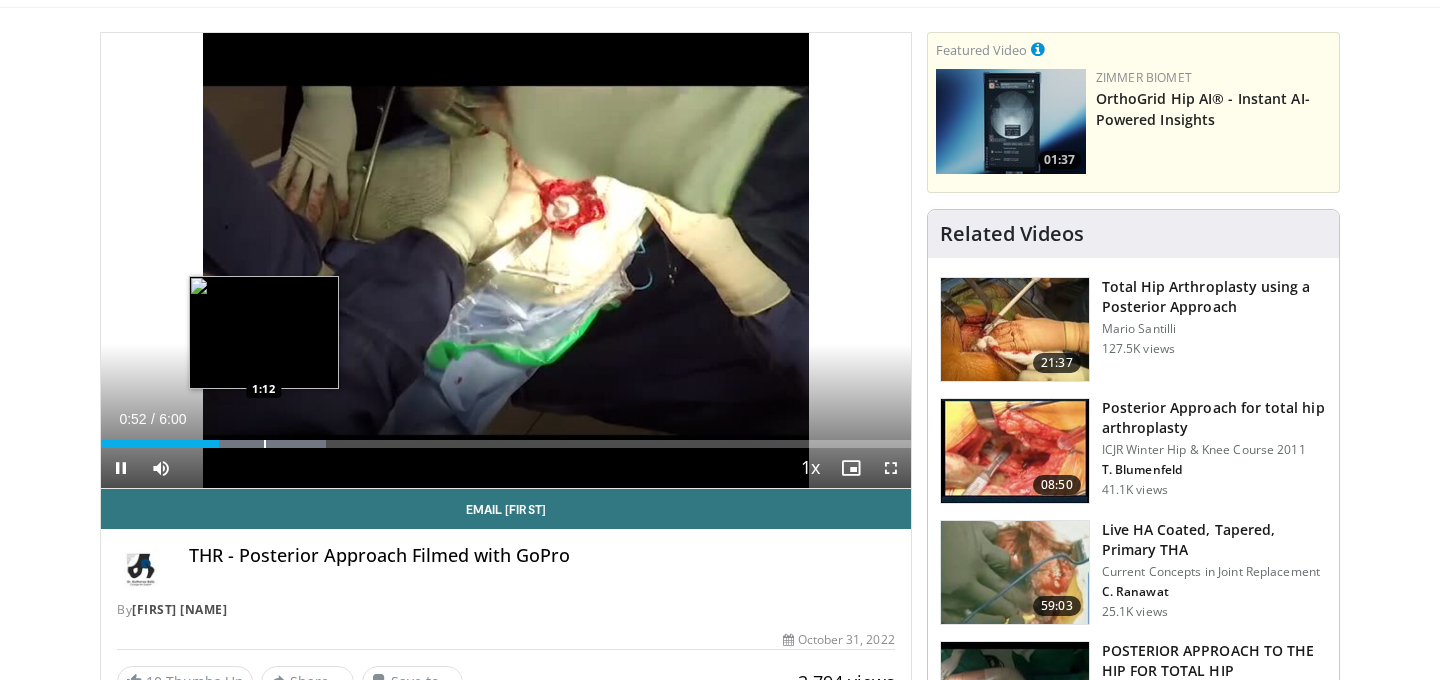 click on "Loaded :  27.80% 0:52 1:12" at bounding box center (506, 438) 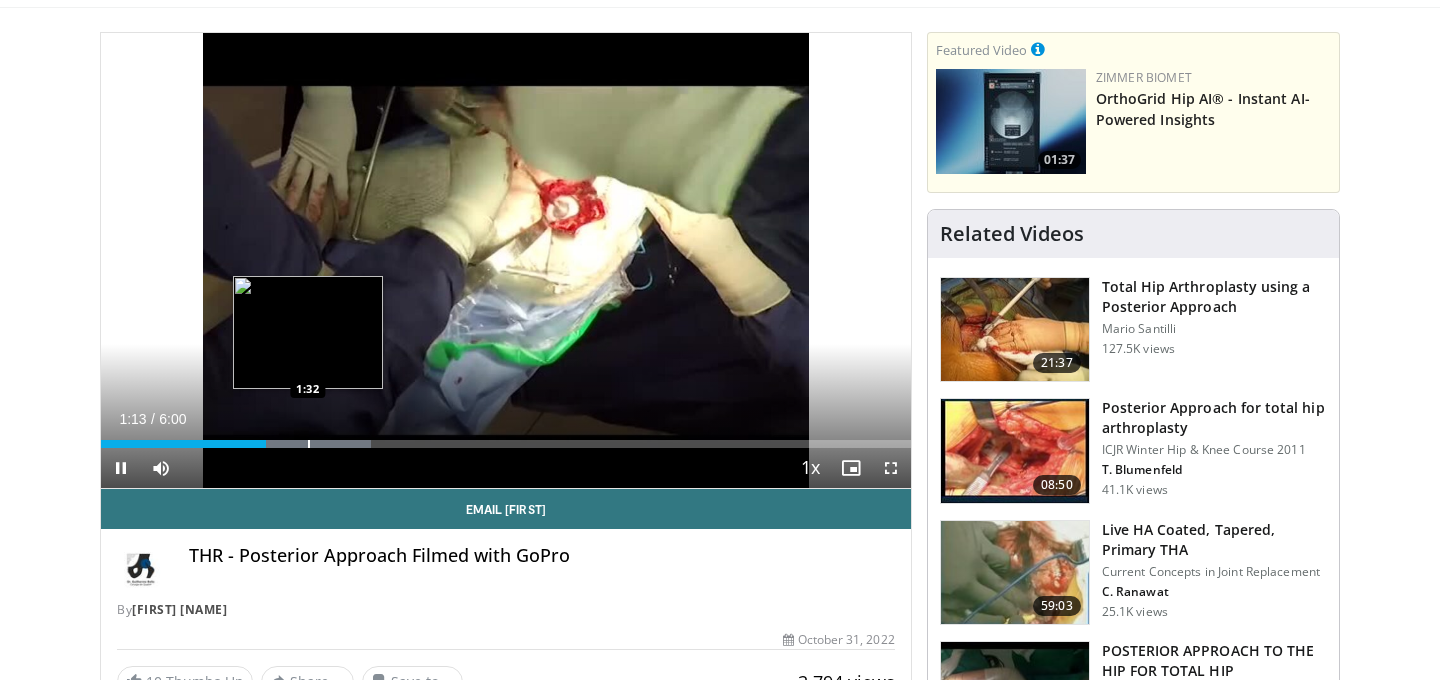 click at bounding box center (309, 444) 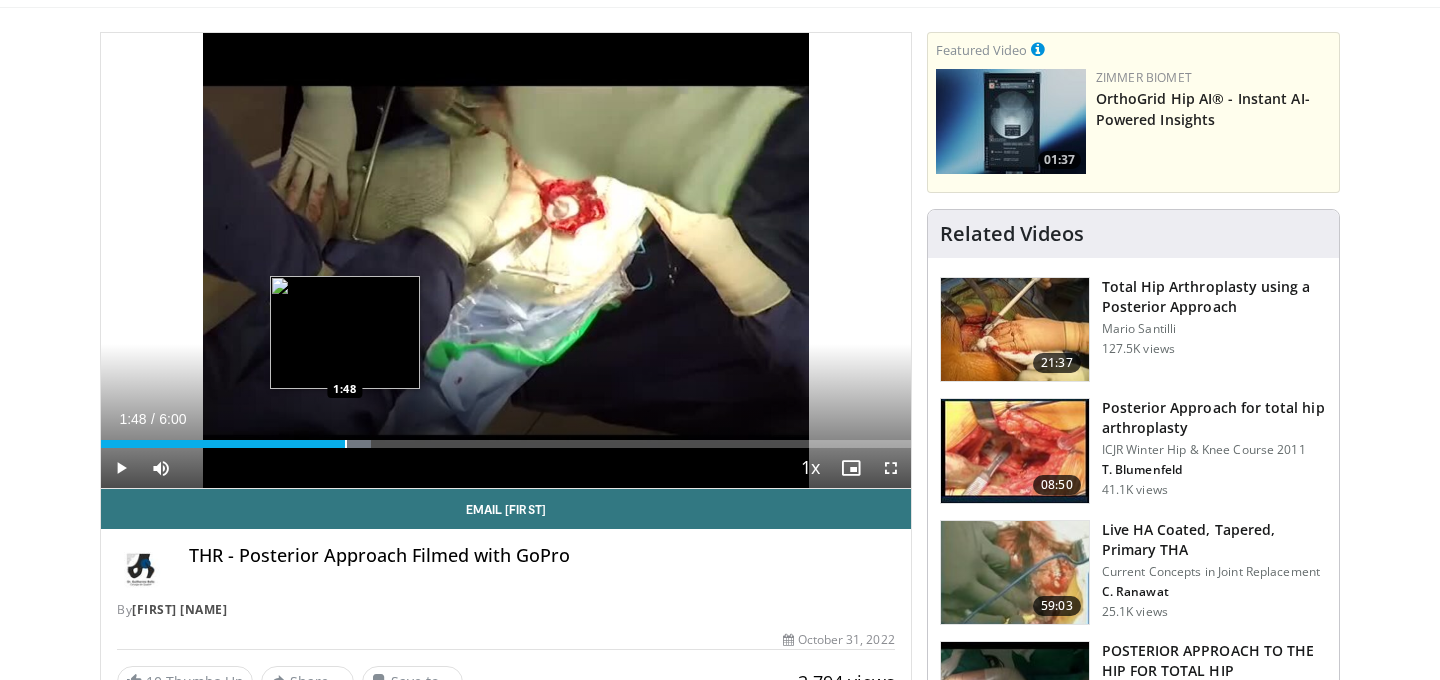 click on "Loaded :  33.36% 1:48 1:48" at bounding box center [506, 438] 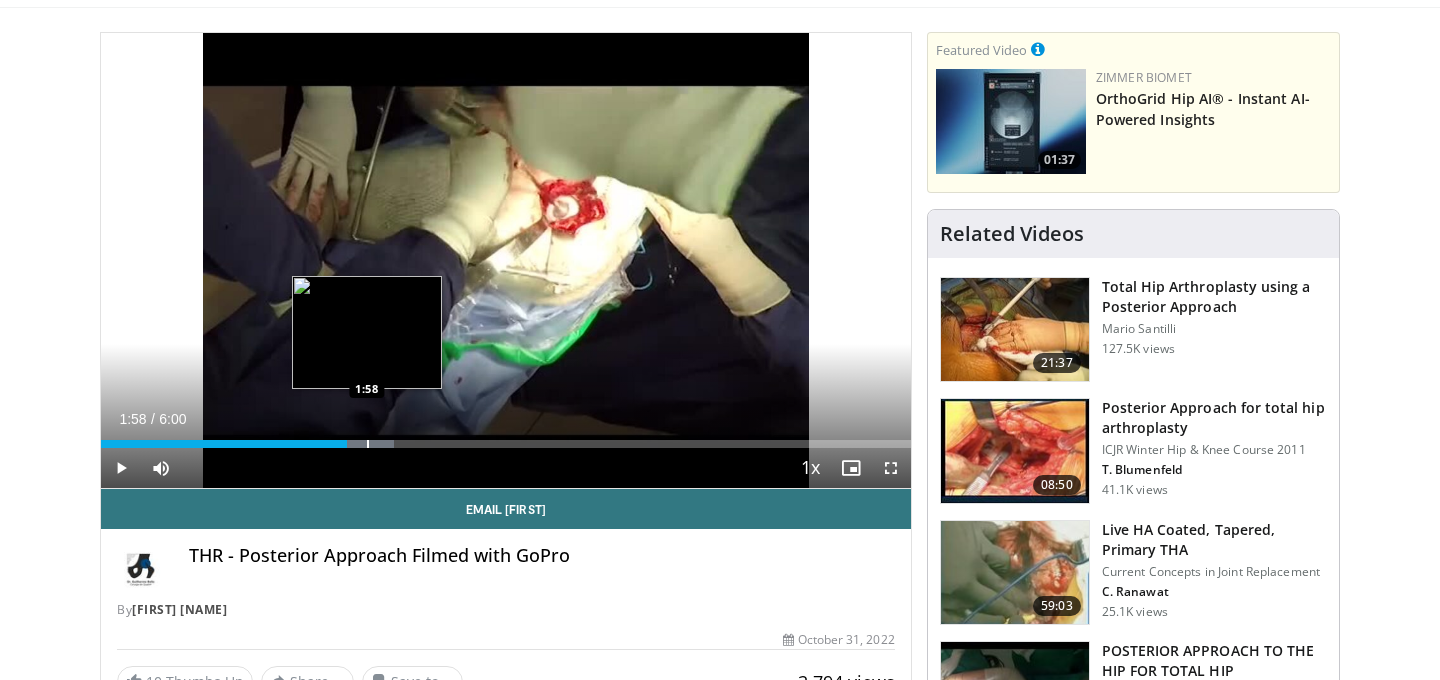 click on "Loaded :  36.14% 1:58 1:58" at bounding box center [506, 438] 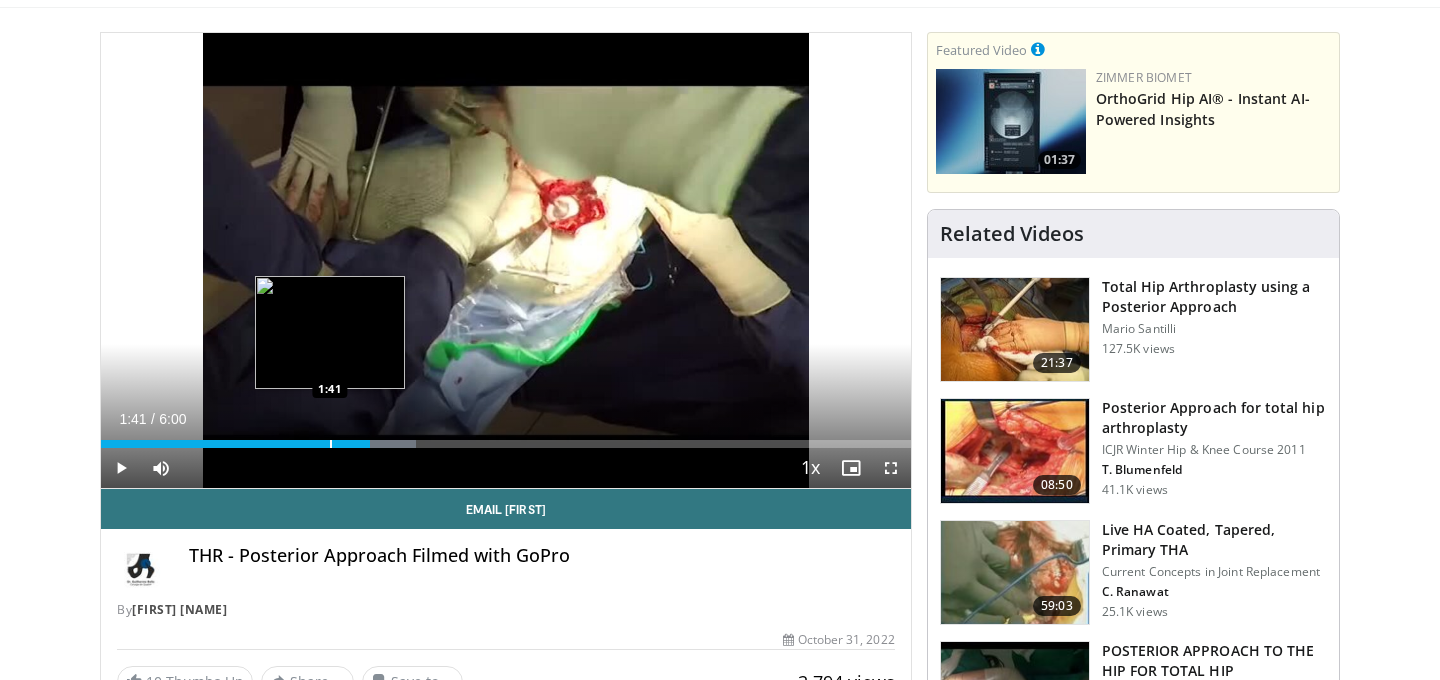 click at bounding box center [331, 444] 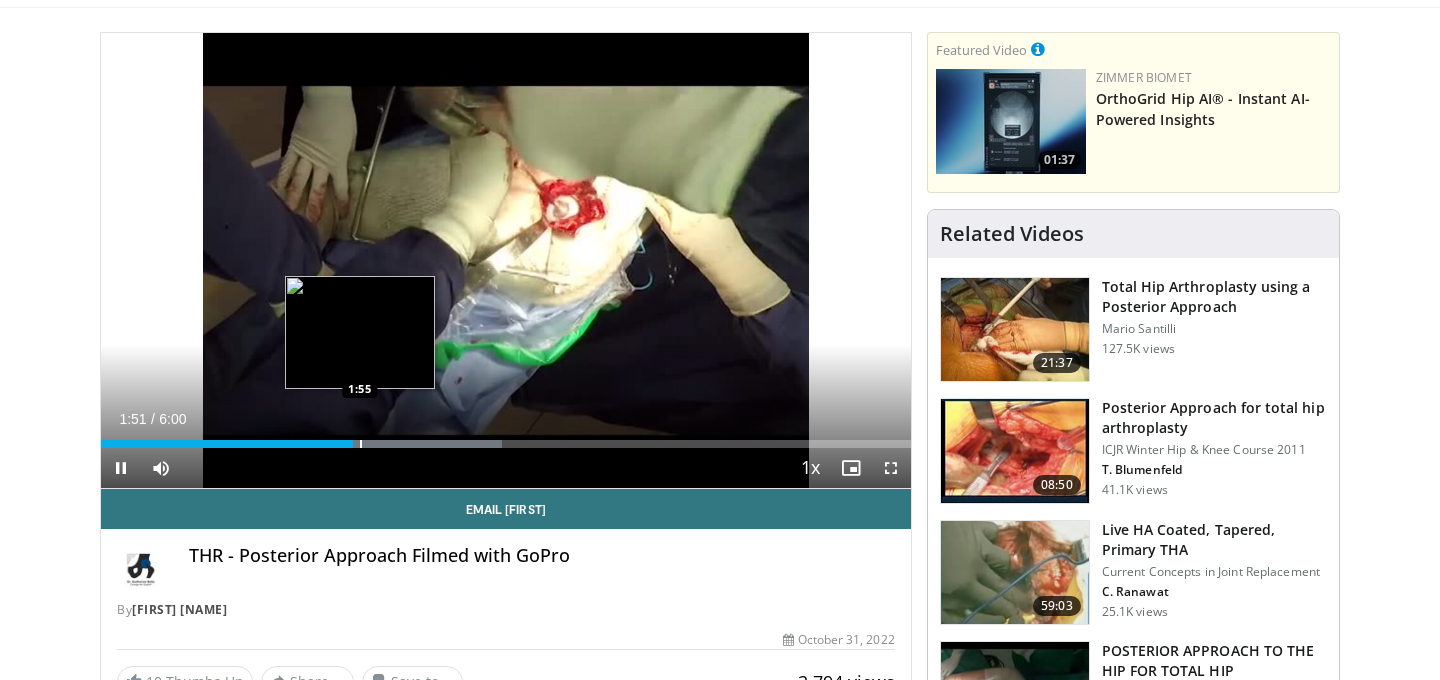 click on "Loaded :  49.58% 1:51 1:55" at bounding box center (506, 438) 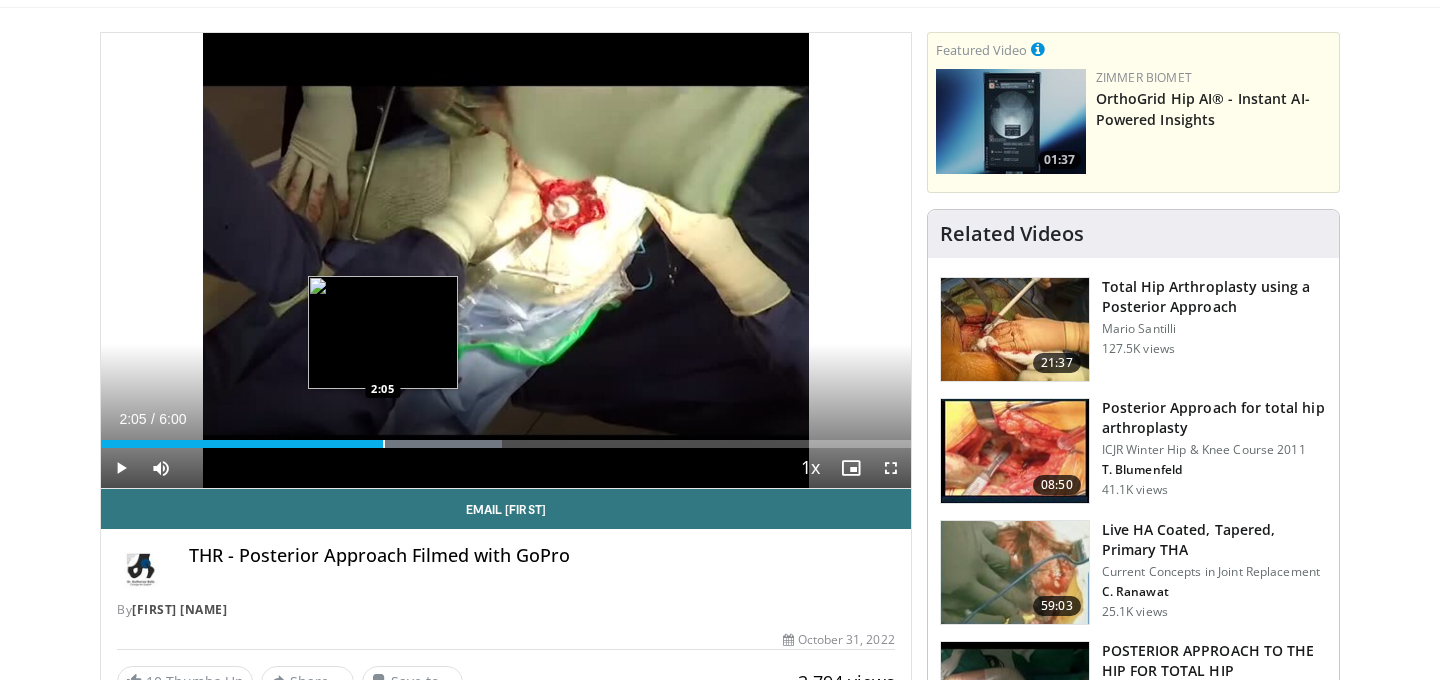 click on "Loaded :  49.58% 2:05 2:05" at bounding box center [506, 438] 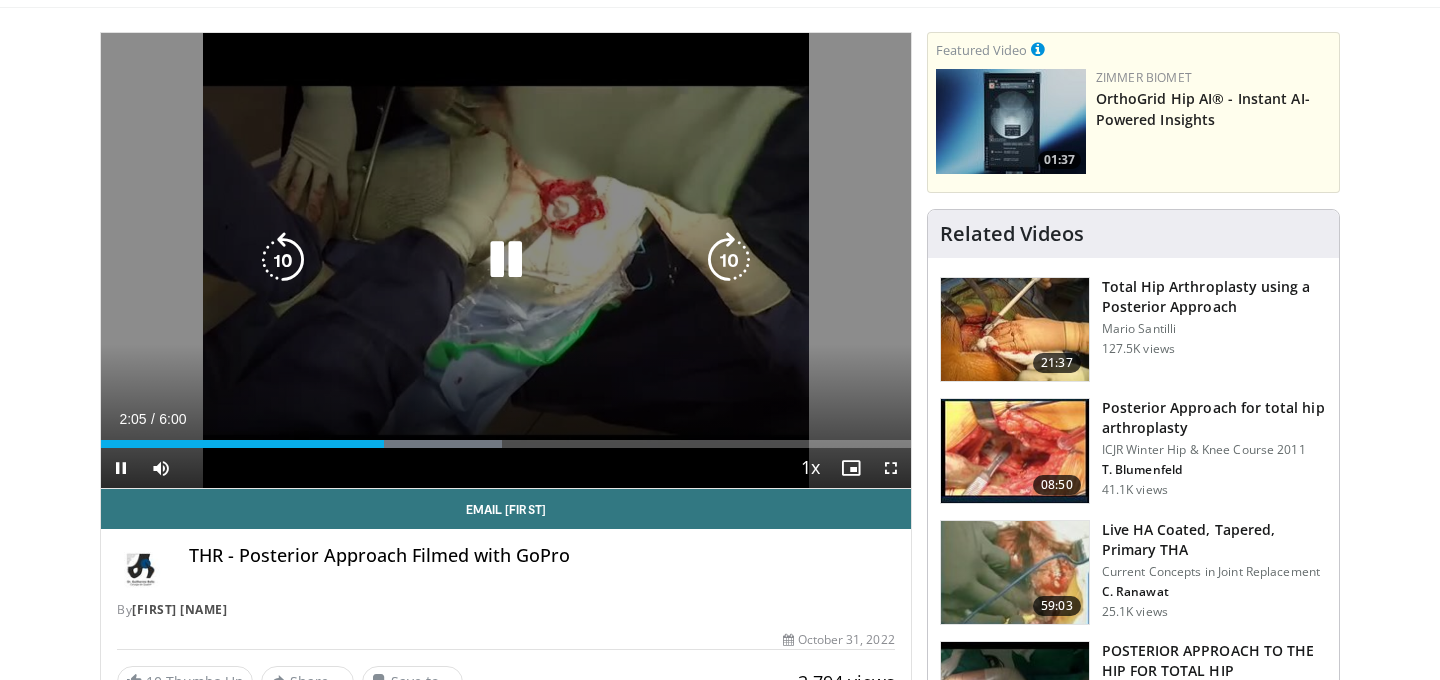 click on "10 seconds
Tap to unmute" at bounding box center [506, 260] 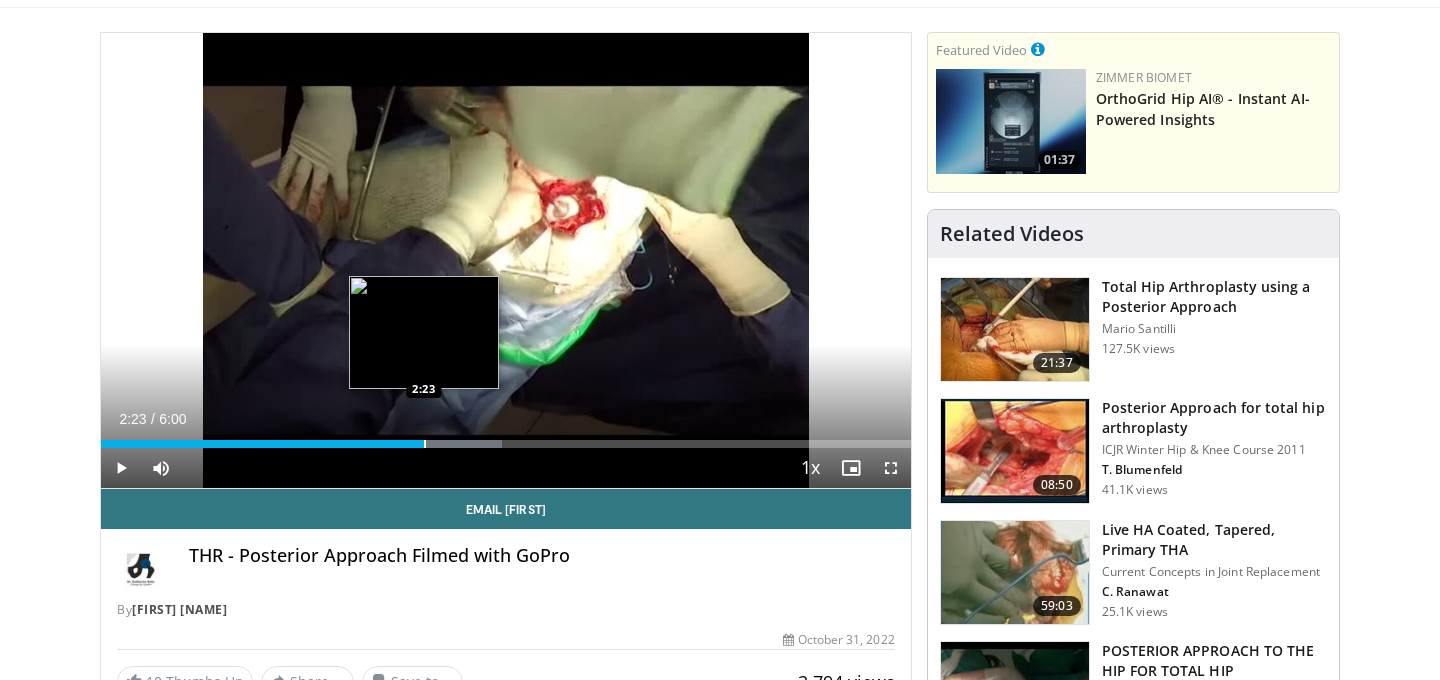 click on "Loaded :  49.58% 2:06 2:23" at bounding box center (506, 438) 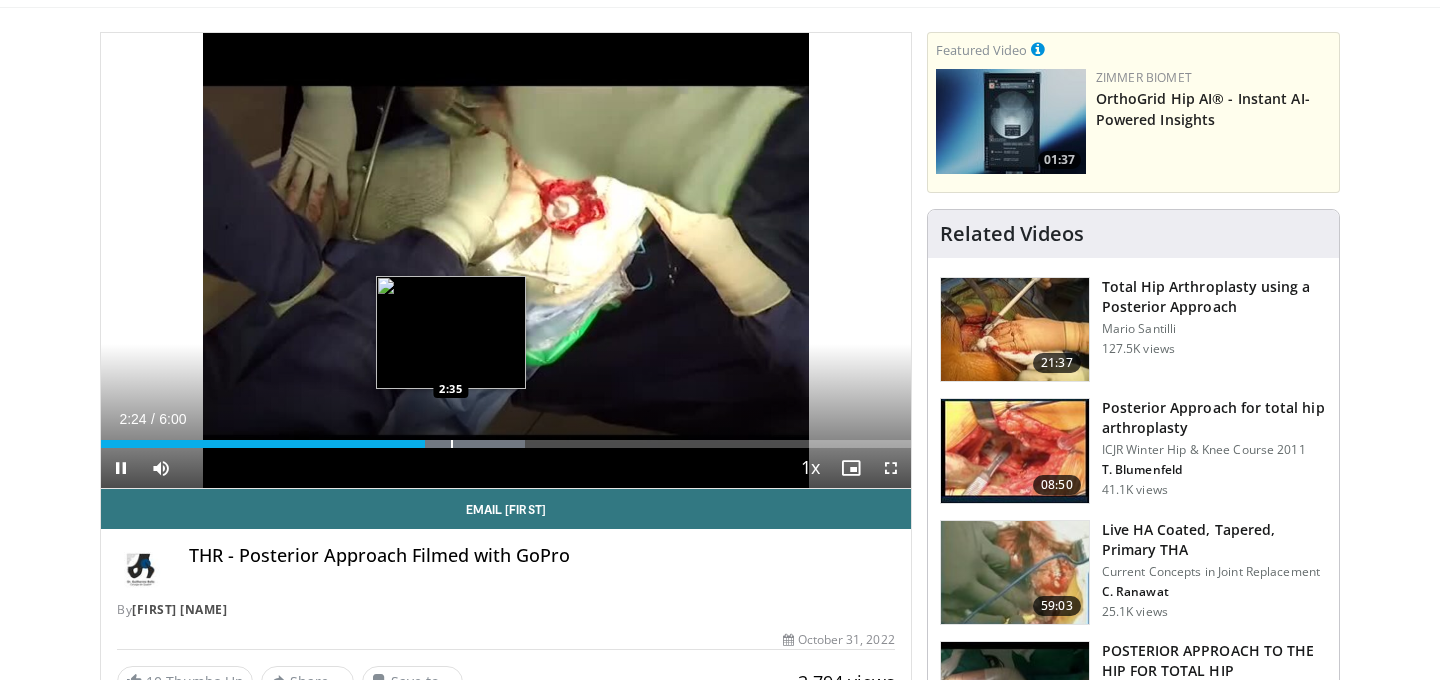 click on "Loaded :  52.33% 2:24 2:35" at bounding box center (506, 438) 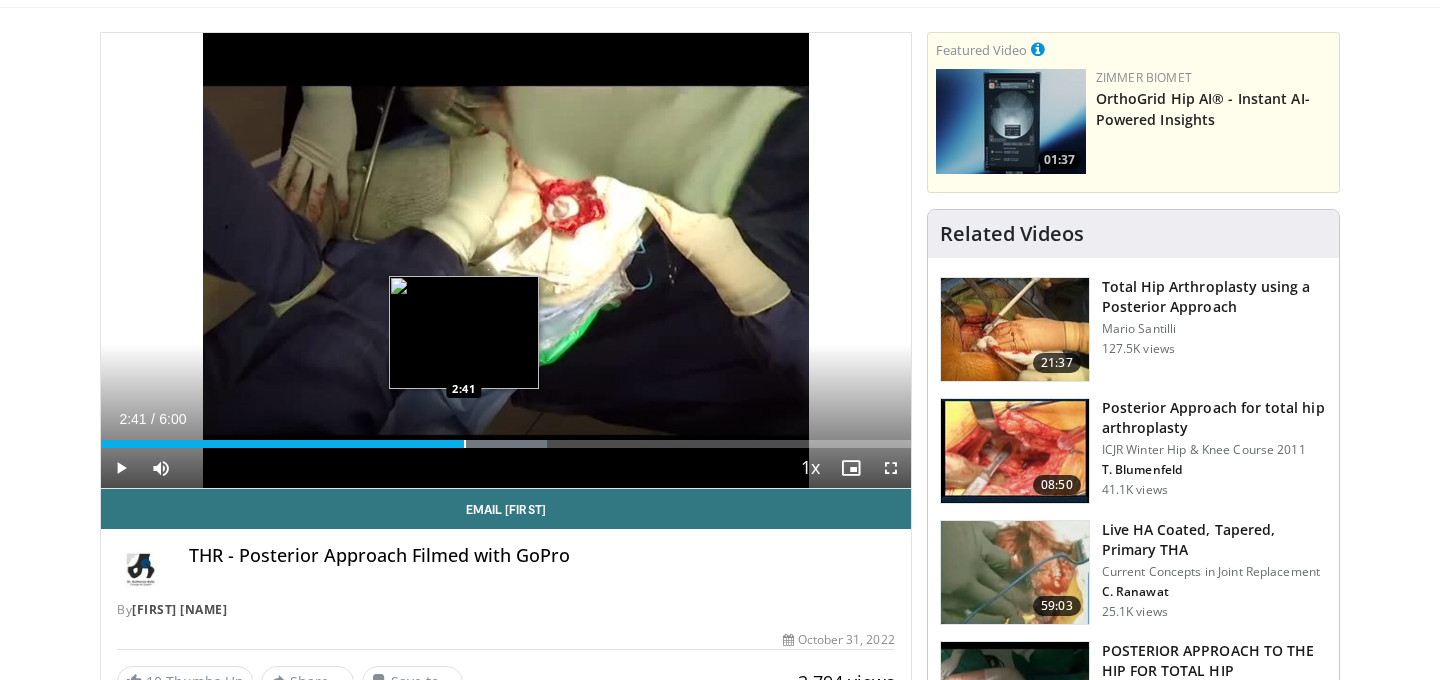 click at bounding box center (465, 444) 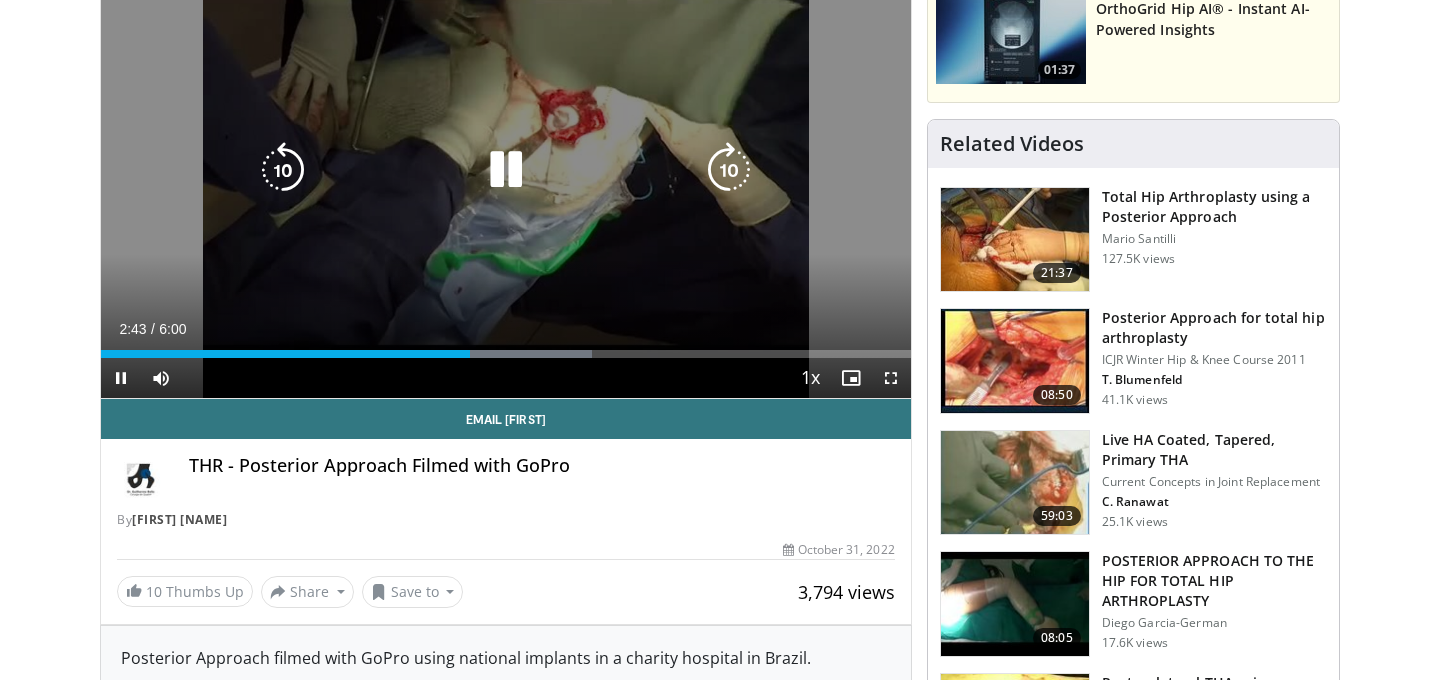 scroll, scrollTop: 218, scrollLeft: 0, axis: vertical 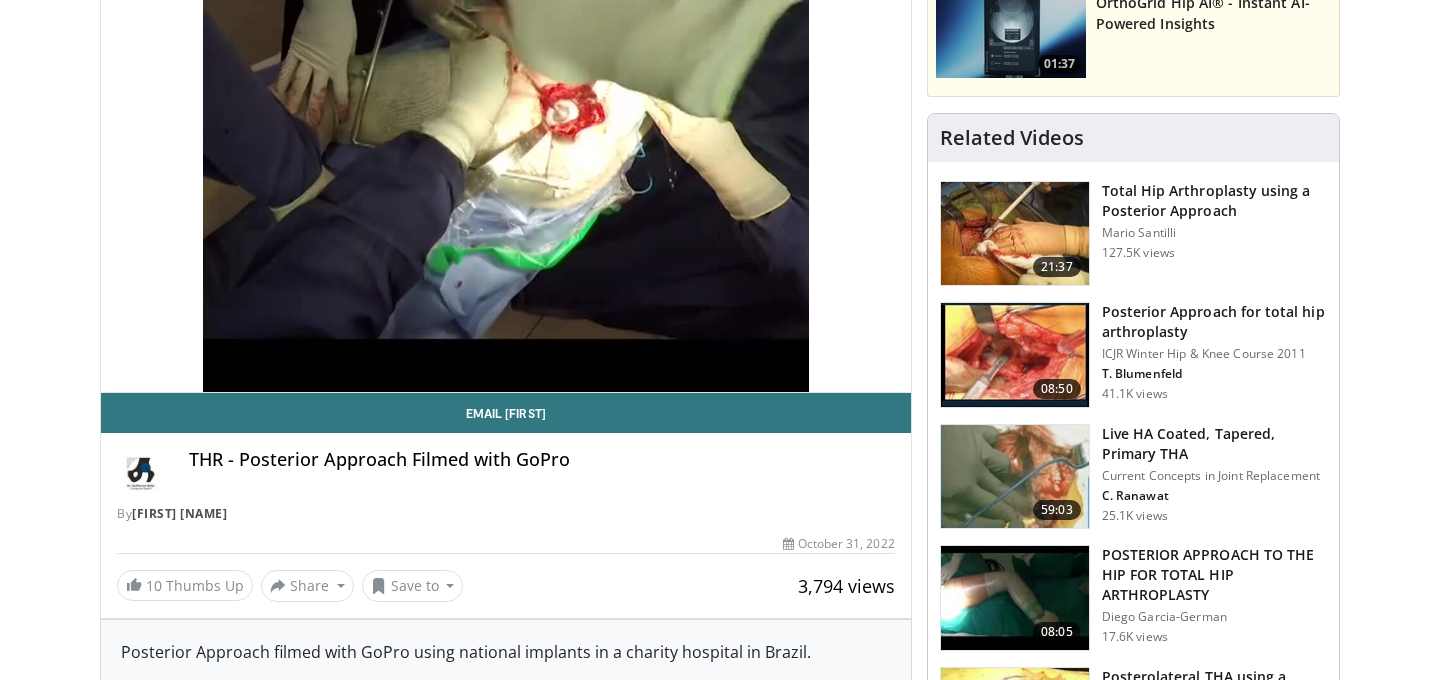 click at bounding box center (1015, 355) 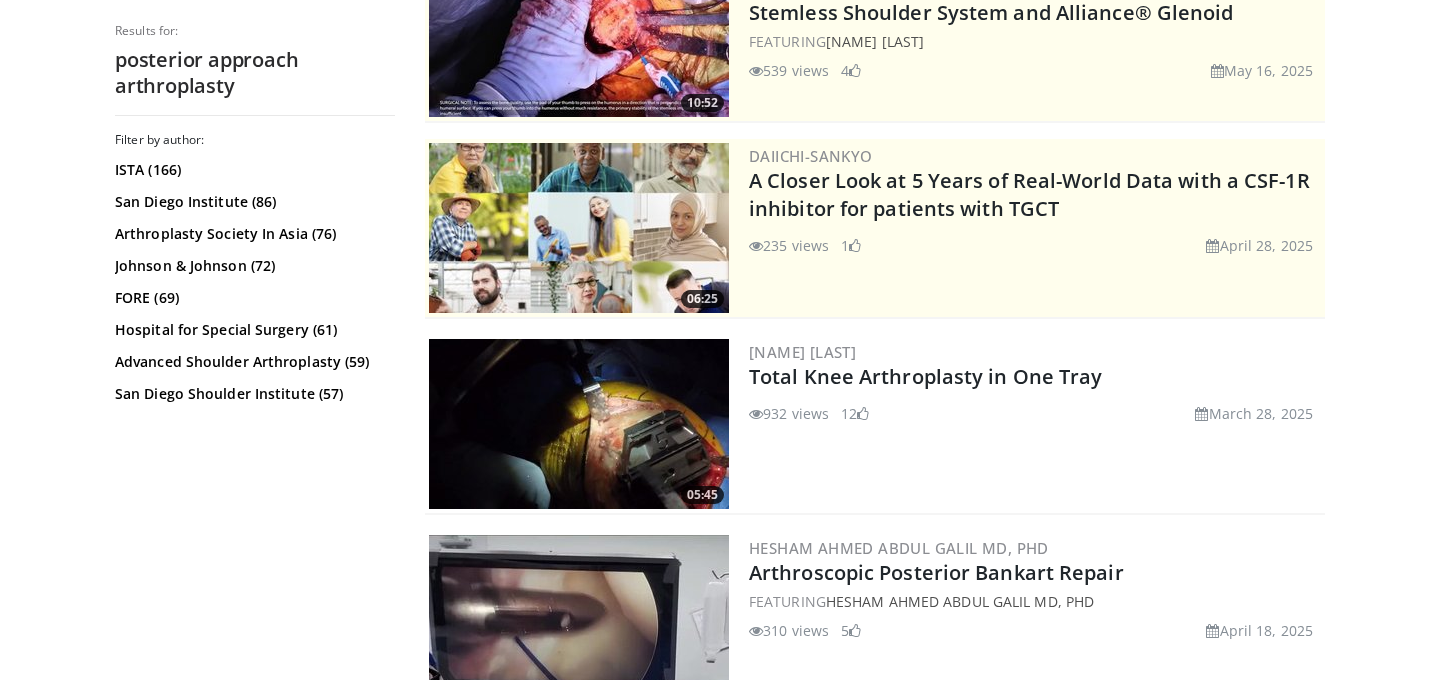 scroll, scrollTop: 0, scrollLeft: 0, axis: both 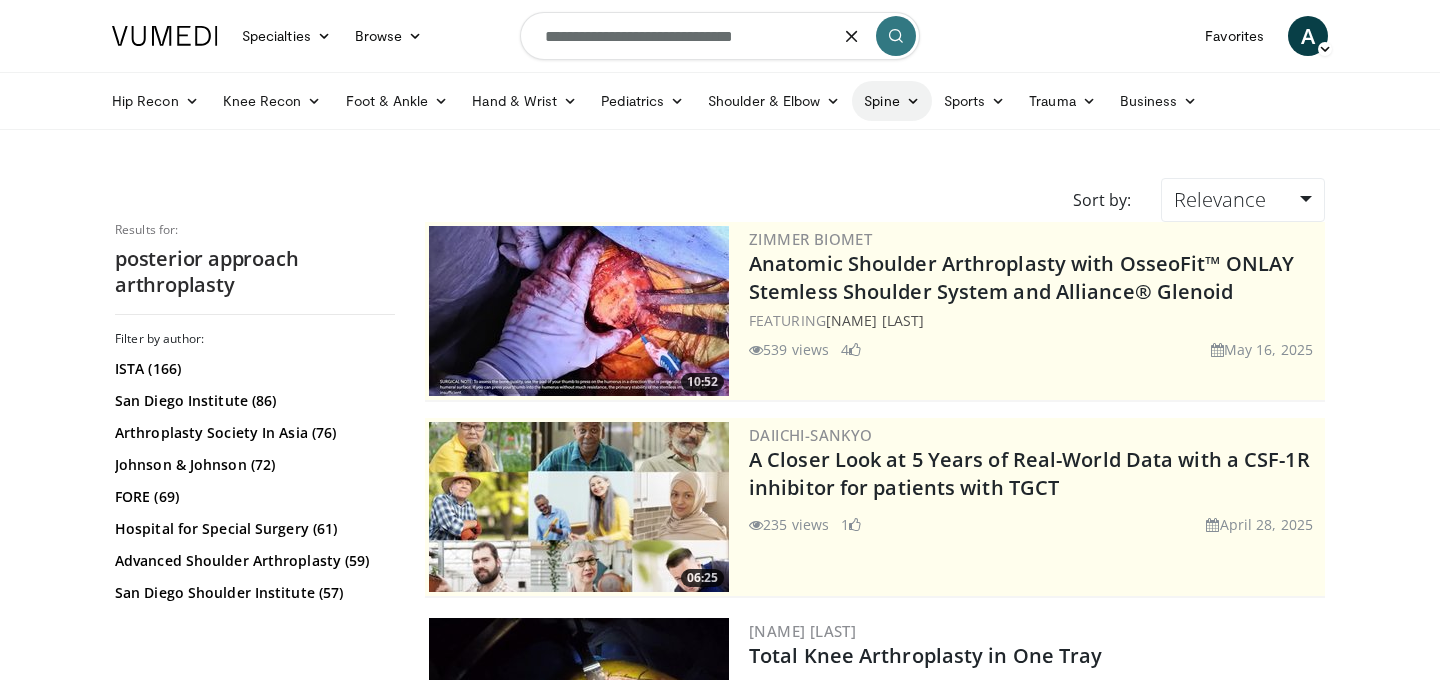 drag, startPoint x: 688, startPoint y: 36, endPoint x: 911, endPoint y: 84, distance: 228.10744 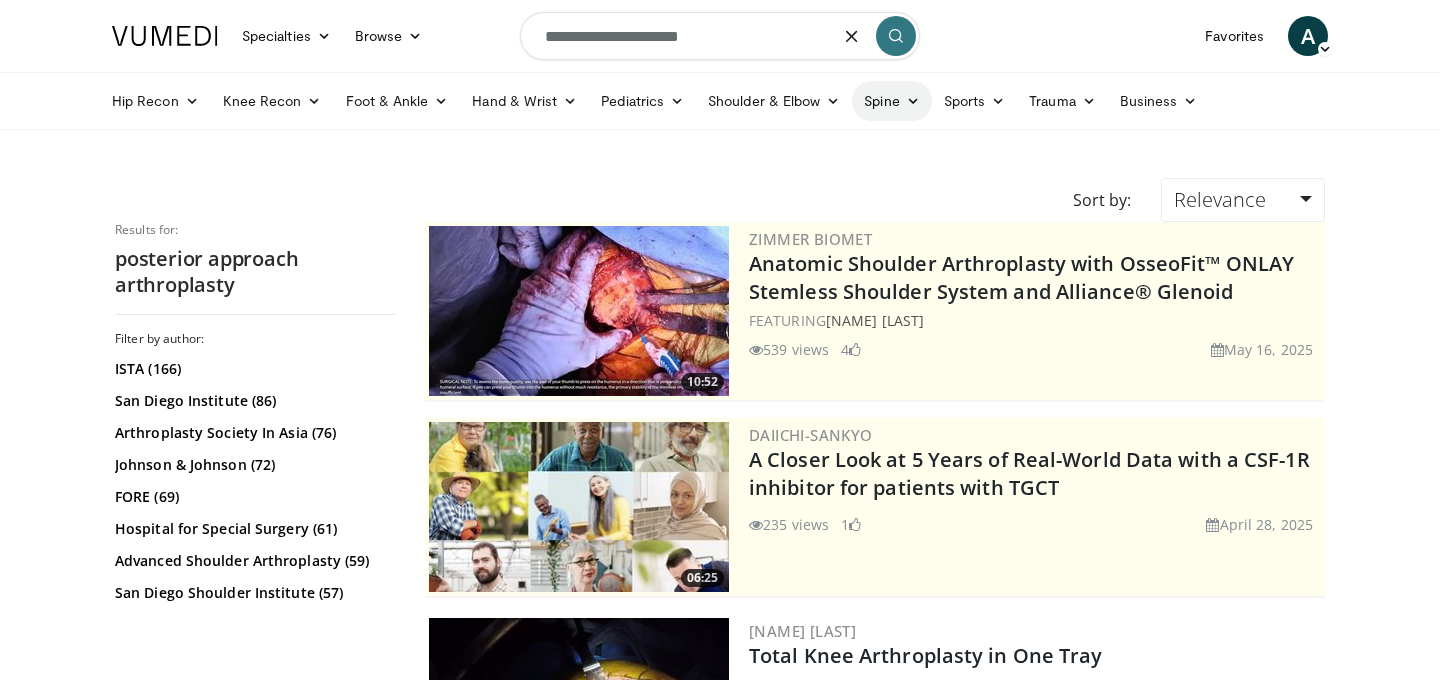 type on "**********" 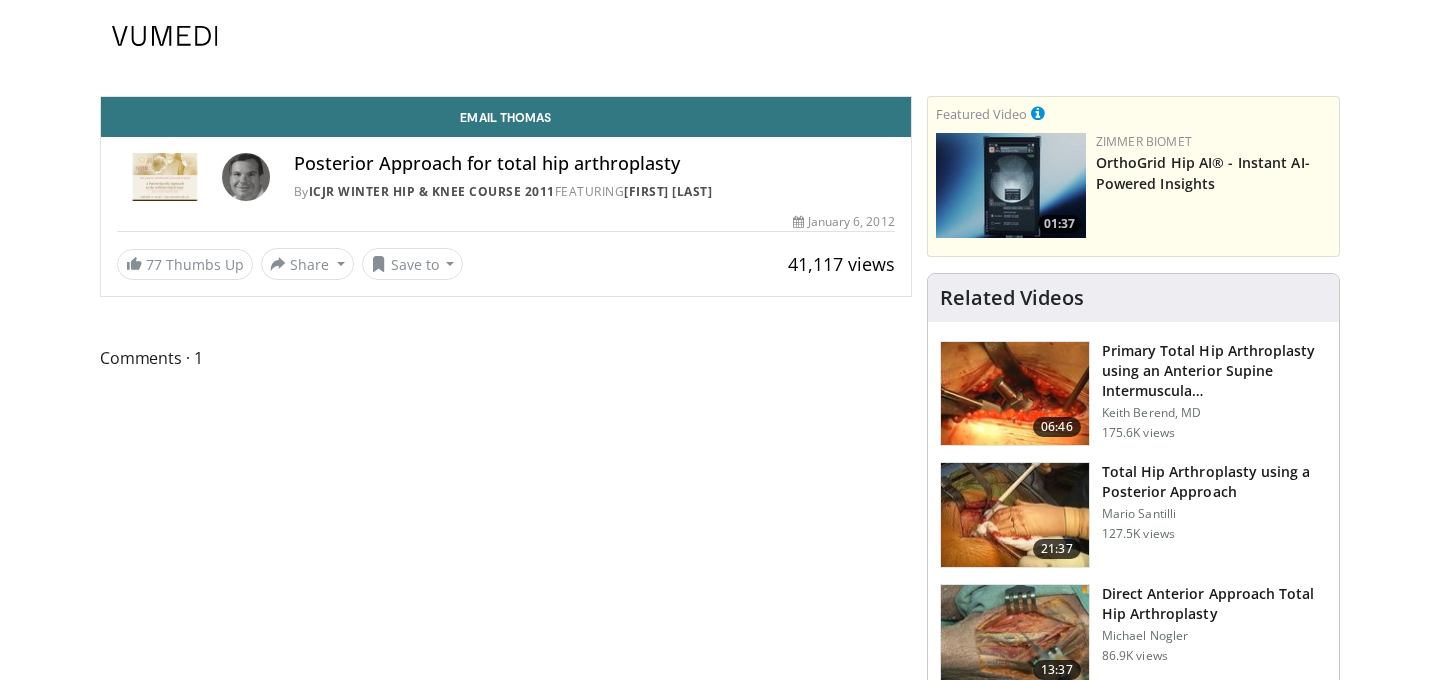 scroll, scrollTop: 0, scrollLeft: 0, axis: both 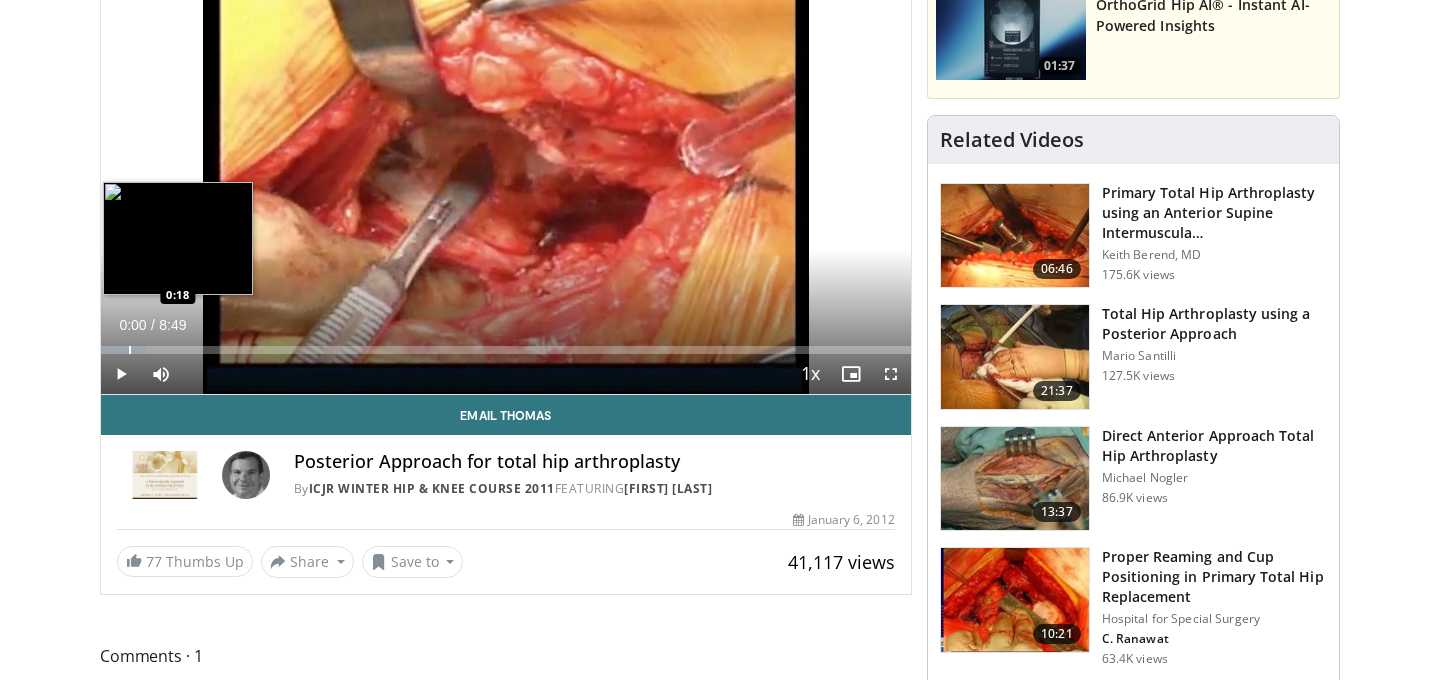 click at bounding box center (130, 350) 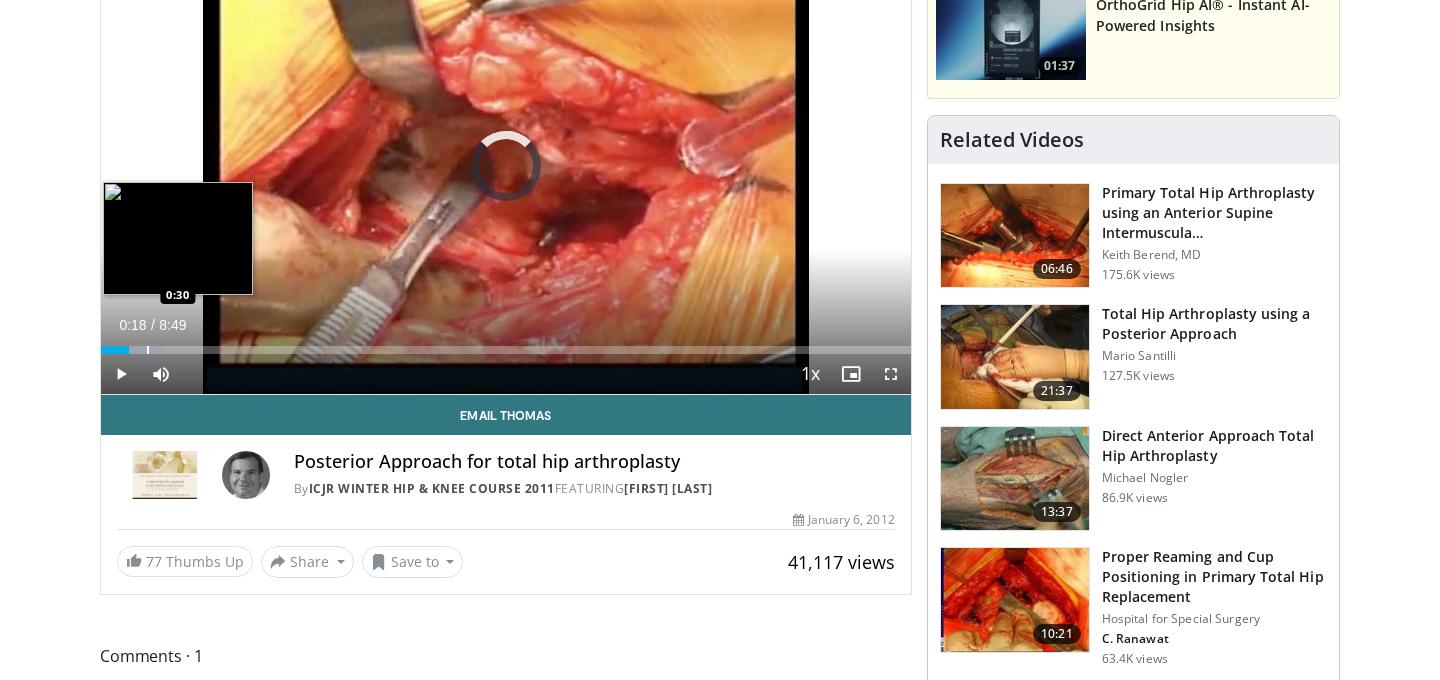 click at bounding box center (148, 350) 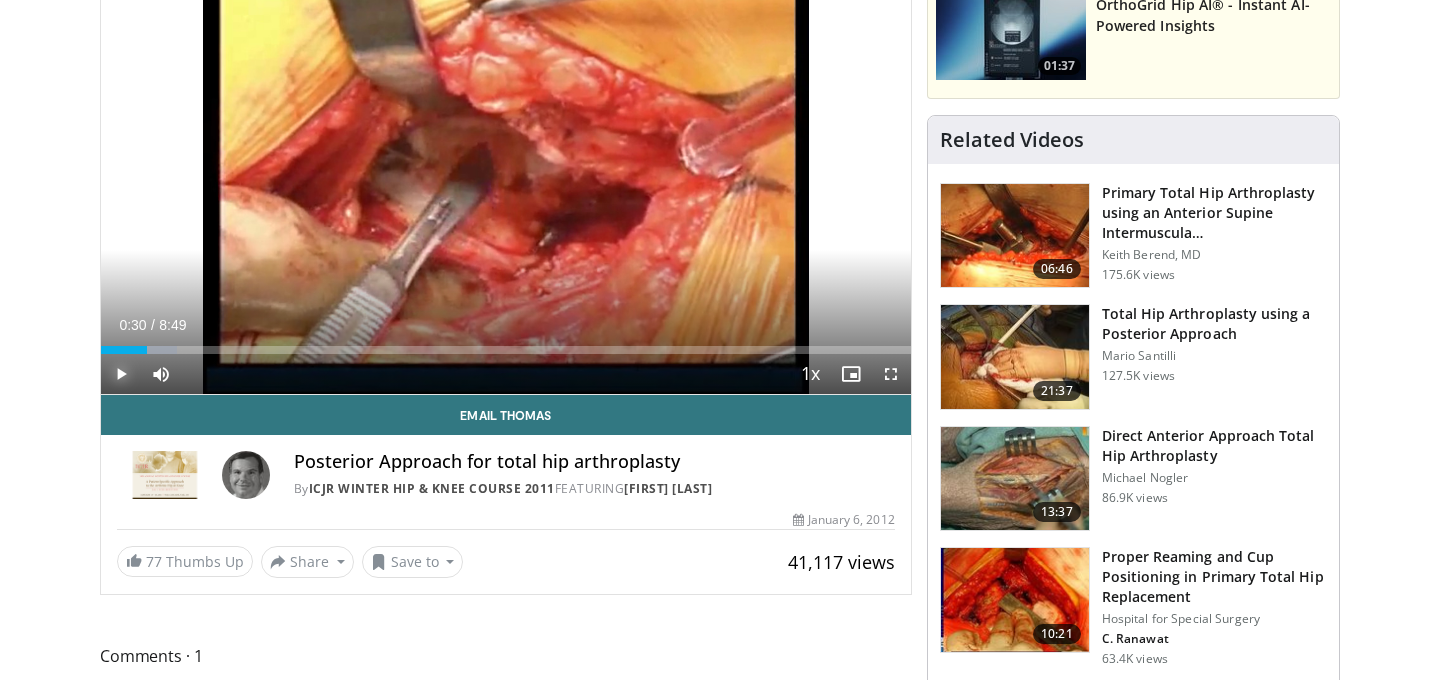 click at bounding box center [121, 374] 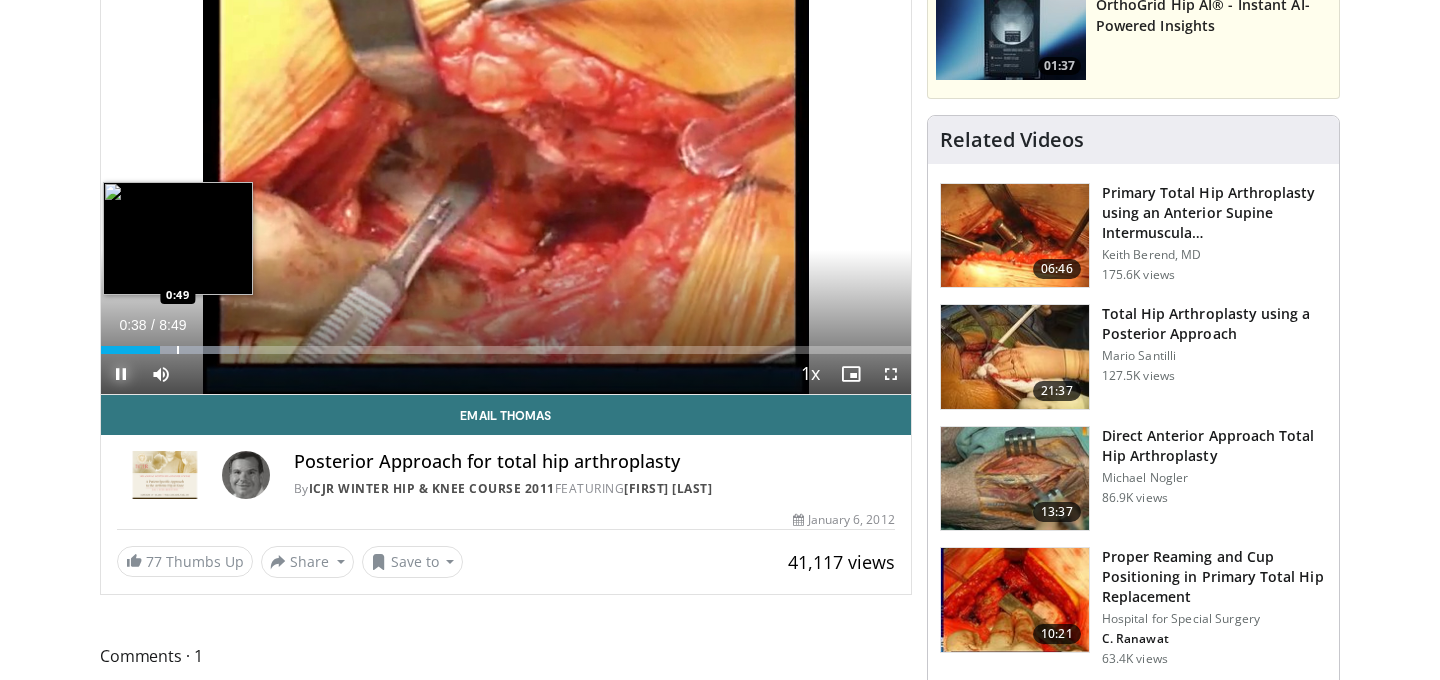 click on "Loaded :  16.99% 0:38 0:49" at bounding box center [506, 344] 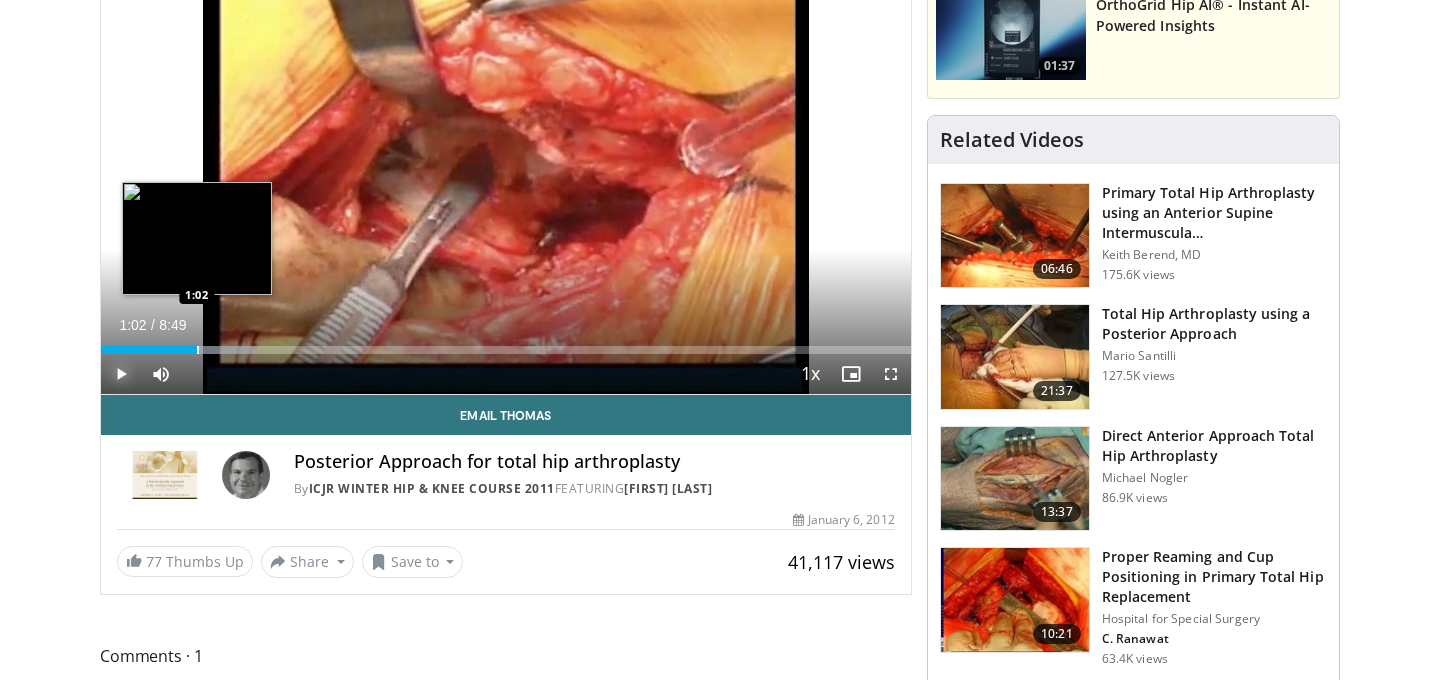 click at bounding box center (198, 350) 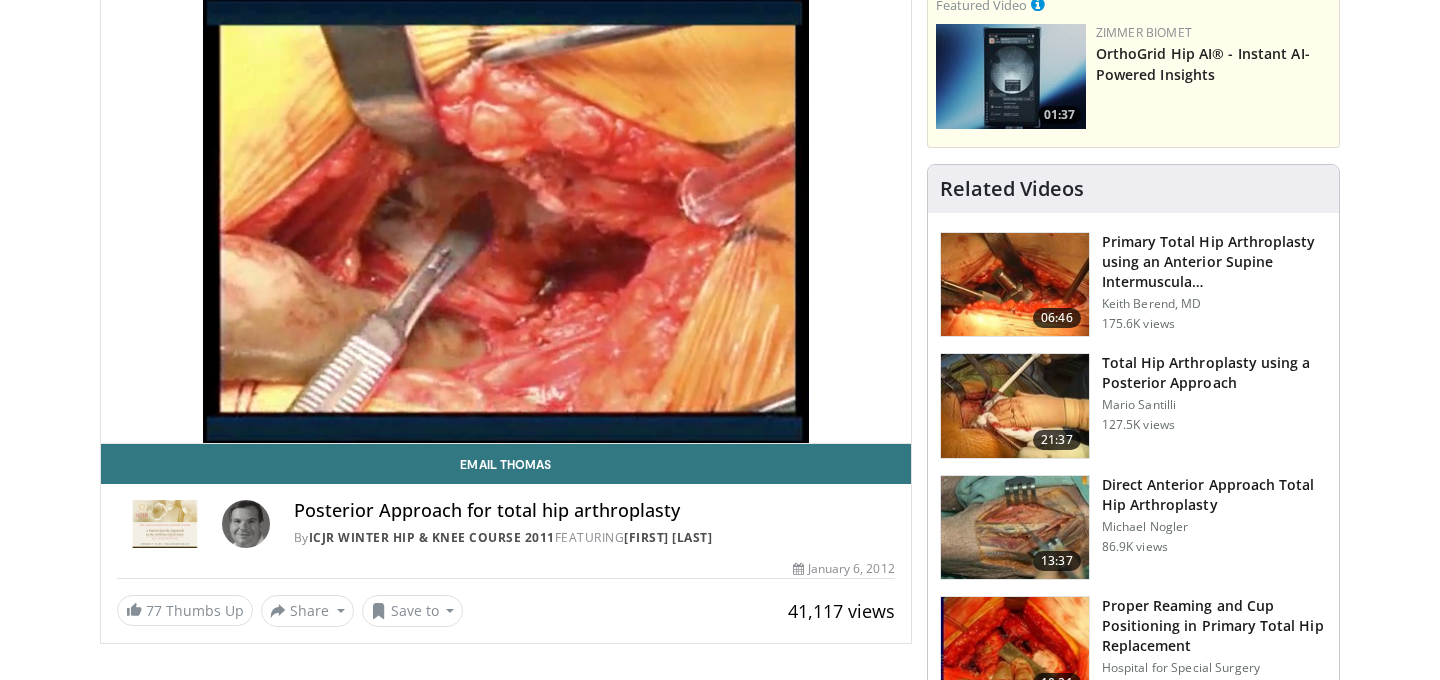 scroll, scrollTop: 166, scrollLeft: 0, axis: vertical 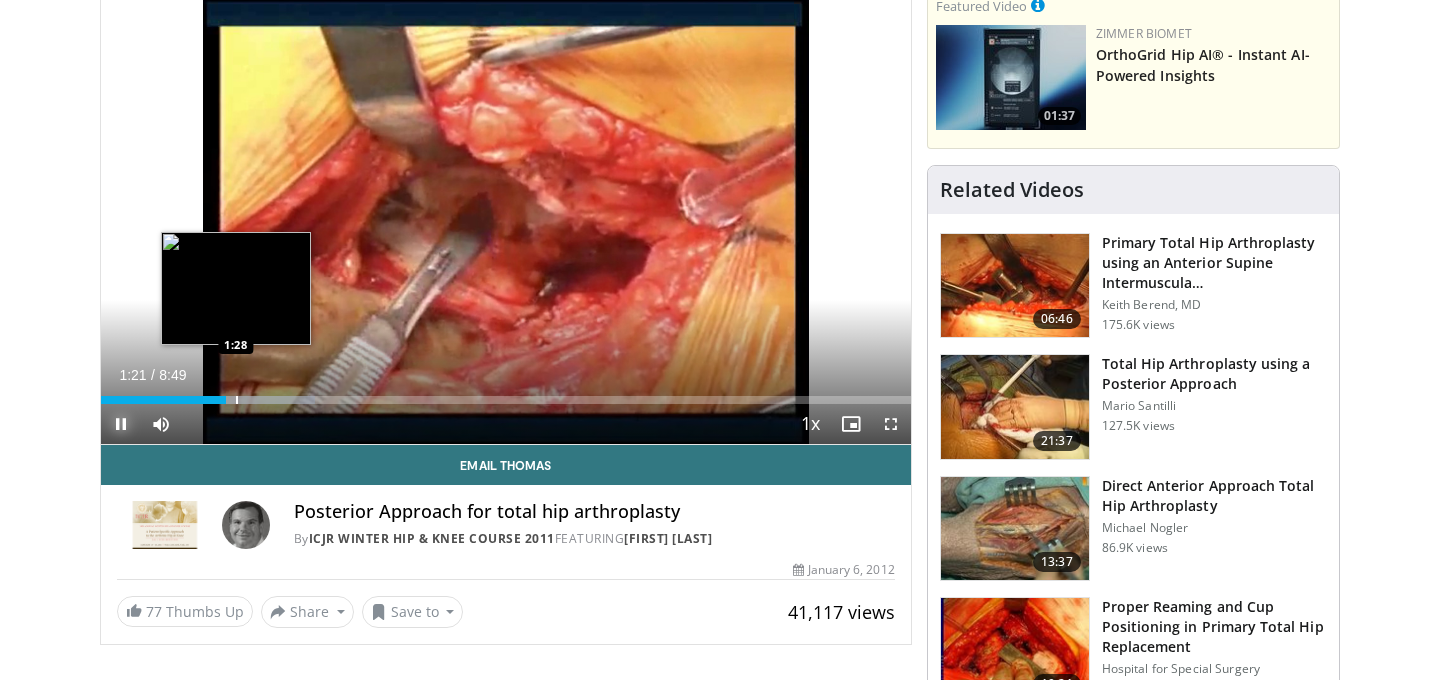 click at bounding box center (237, 400) 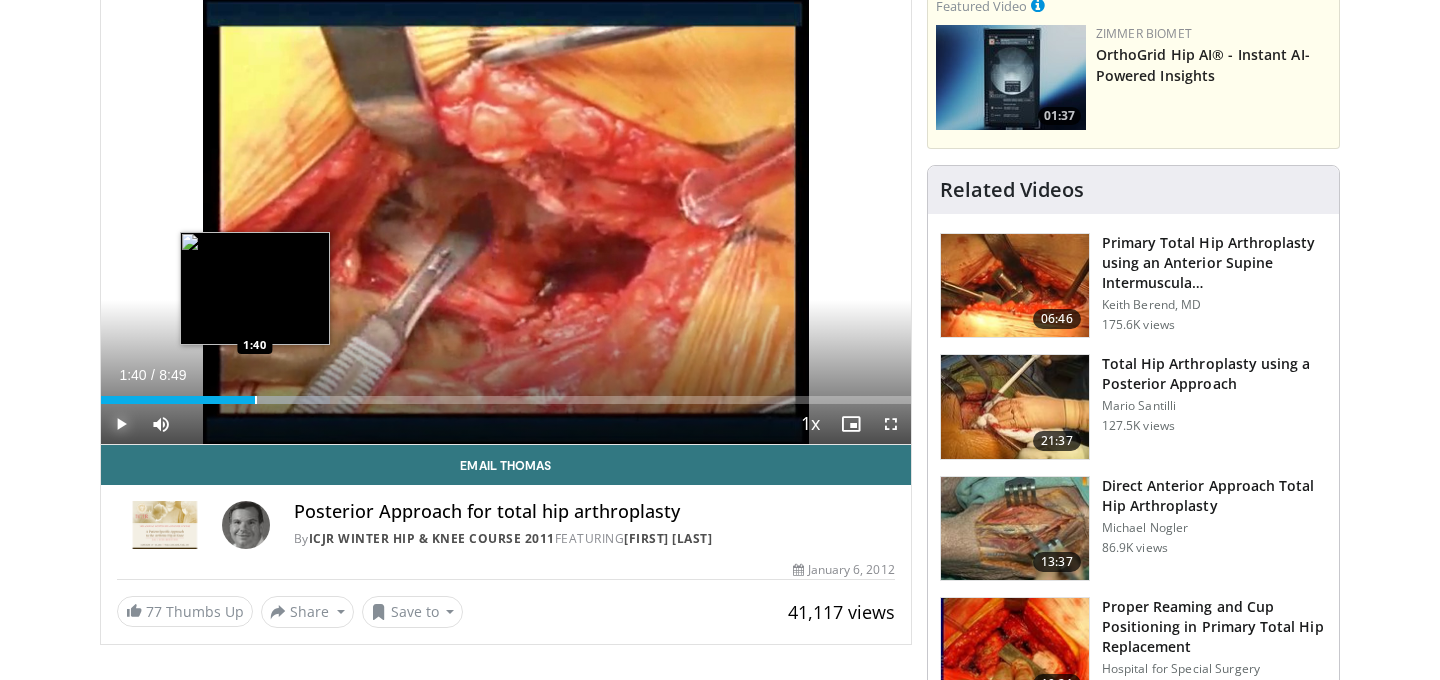 click on "Loaded :  28.27% 1:40 1:40" at bounding box center [506, 394] 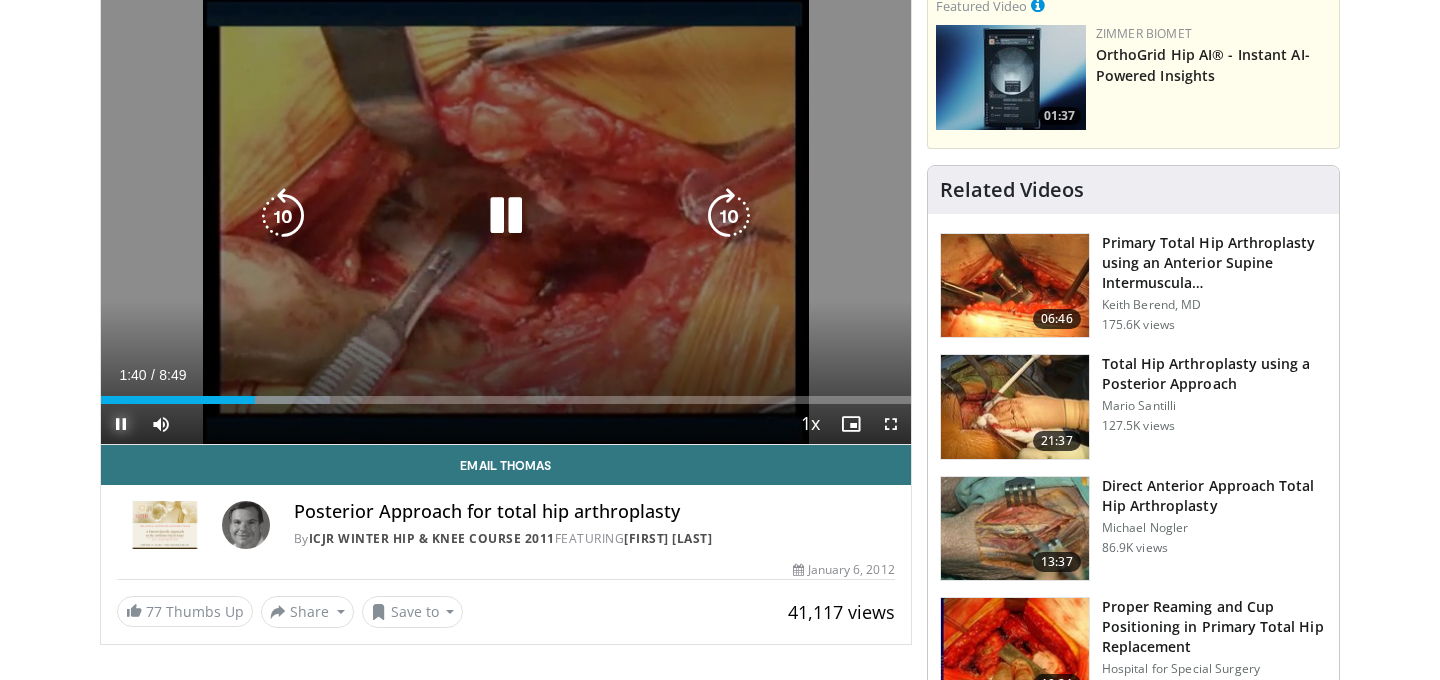 click on "Loaded :  28.27% 1:41 1:40" at bounding box center (506, 394) 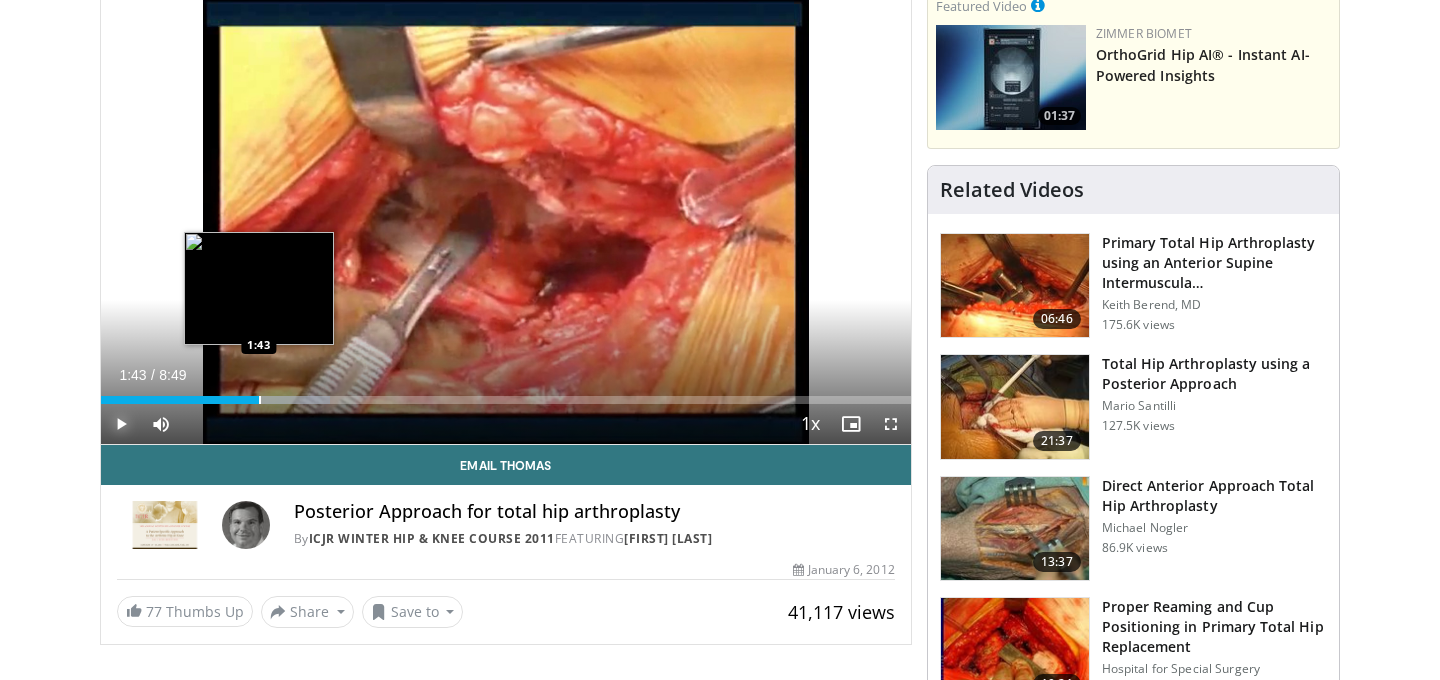 click at bounding box center [260, 400] 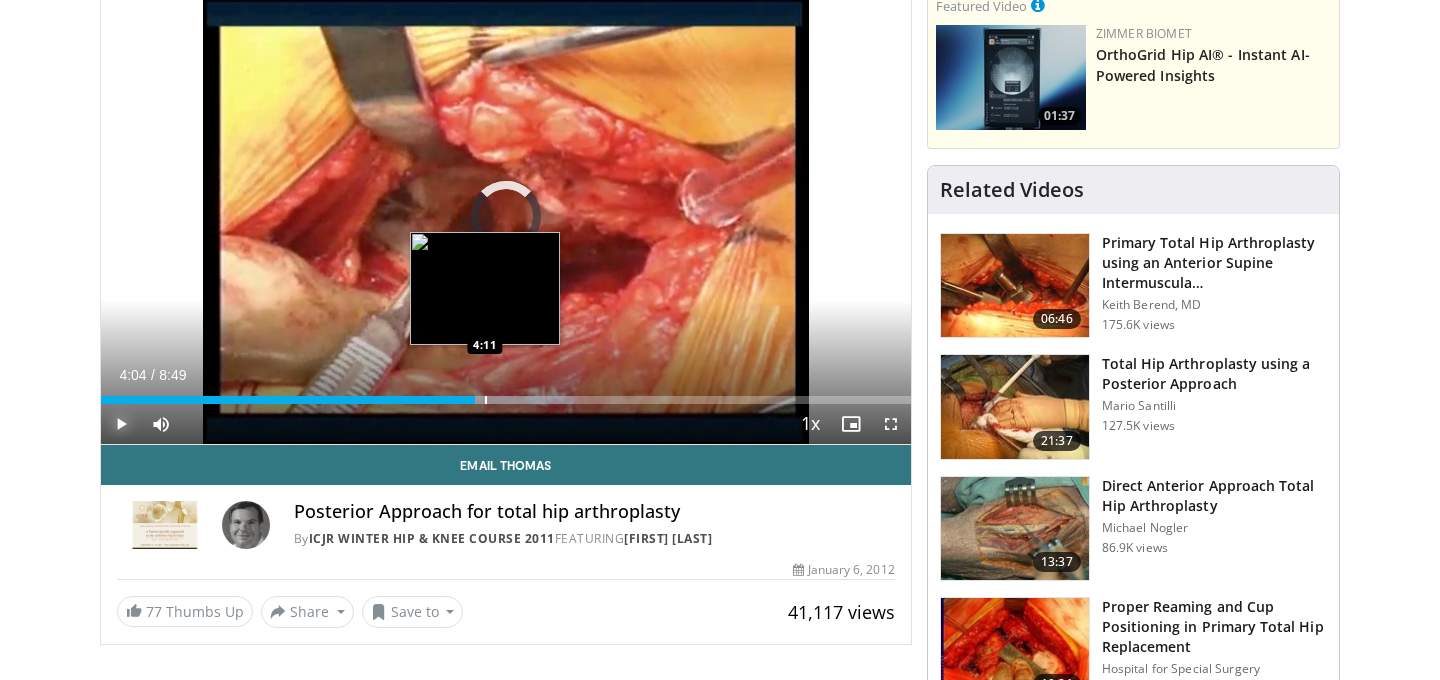 click on "Loaded :  58.43% 4:04 4:11" at bounding box center [506, 400] 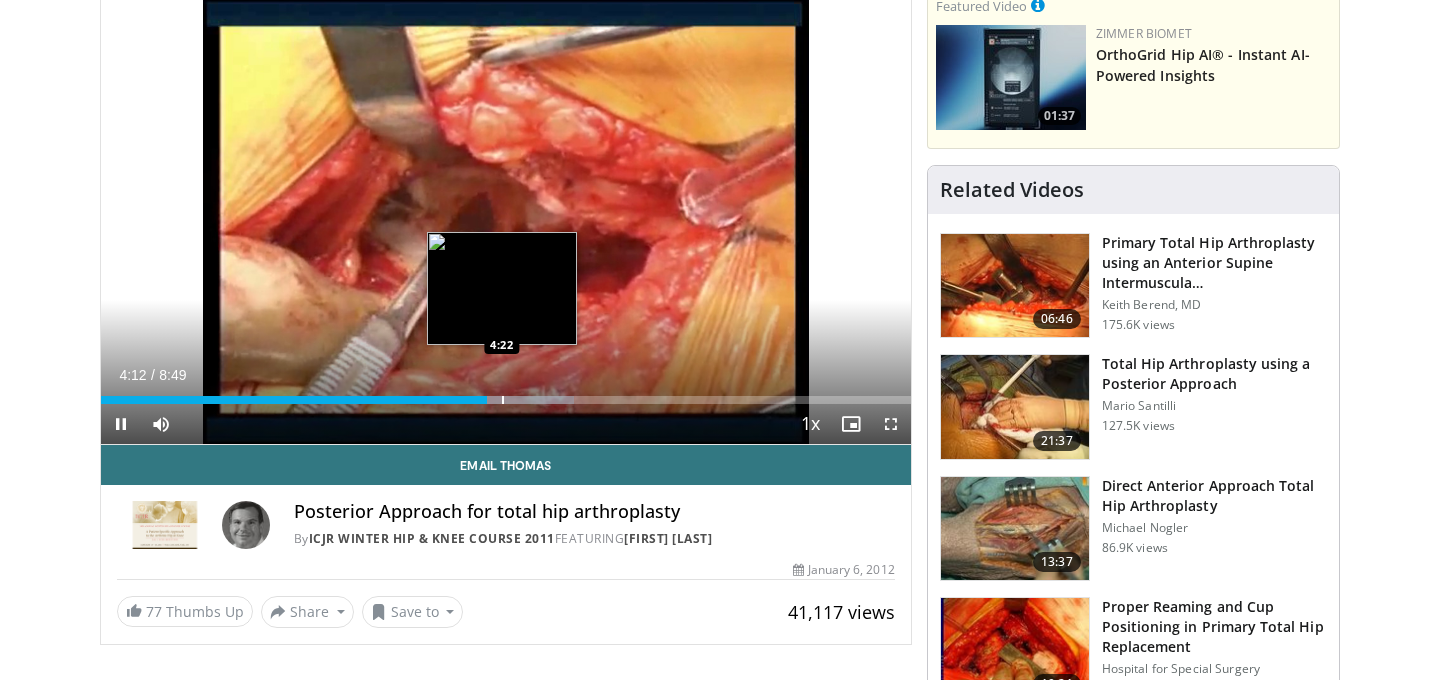 click on "10 seconds
Tap to unmute" at bounding box center [506, 216] 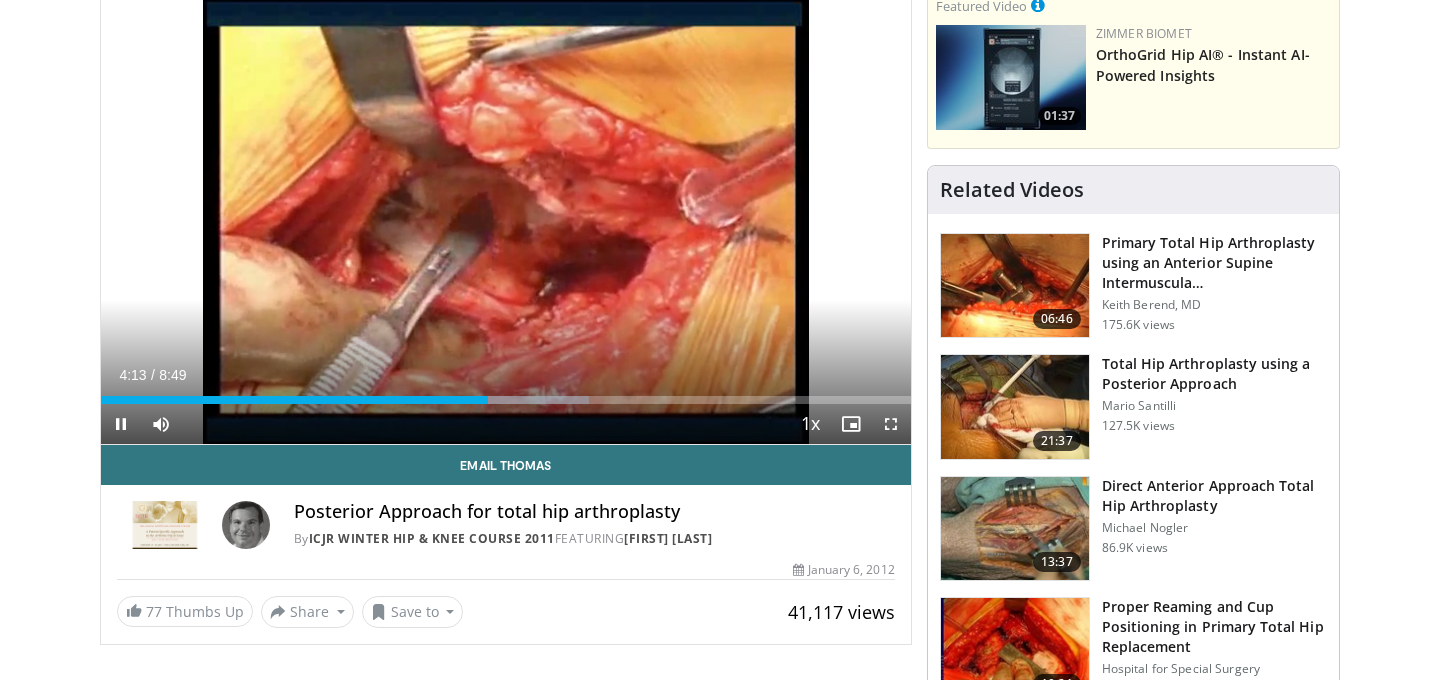 click on "Current Time  4:13 / Duration  8:49 Pause Skip Backward Skip Forward Mute Loaded :  60.32% 4:13 4:22 Stream Type  LIVE Seek to live, currently behind live LIVE   1x Playback Rate 0.5x 0.75x 1x , selected 1.25x 1.5x 1.75x 2x Chapters Chapters Descriptions descriptions off , selected Captions captions settings , opens captions settings dialog captions off , selected Audio Track en (Main) , selected Fullscreen Enable picture-in-picture mode" at bounding box center [506, 424] 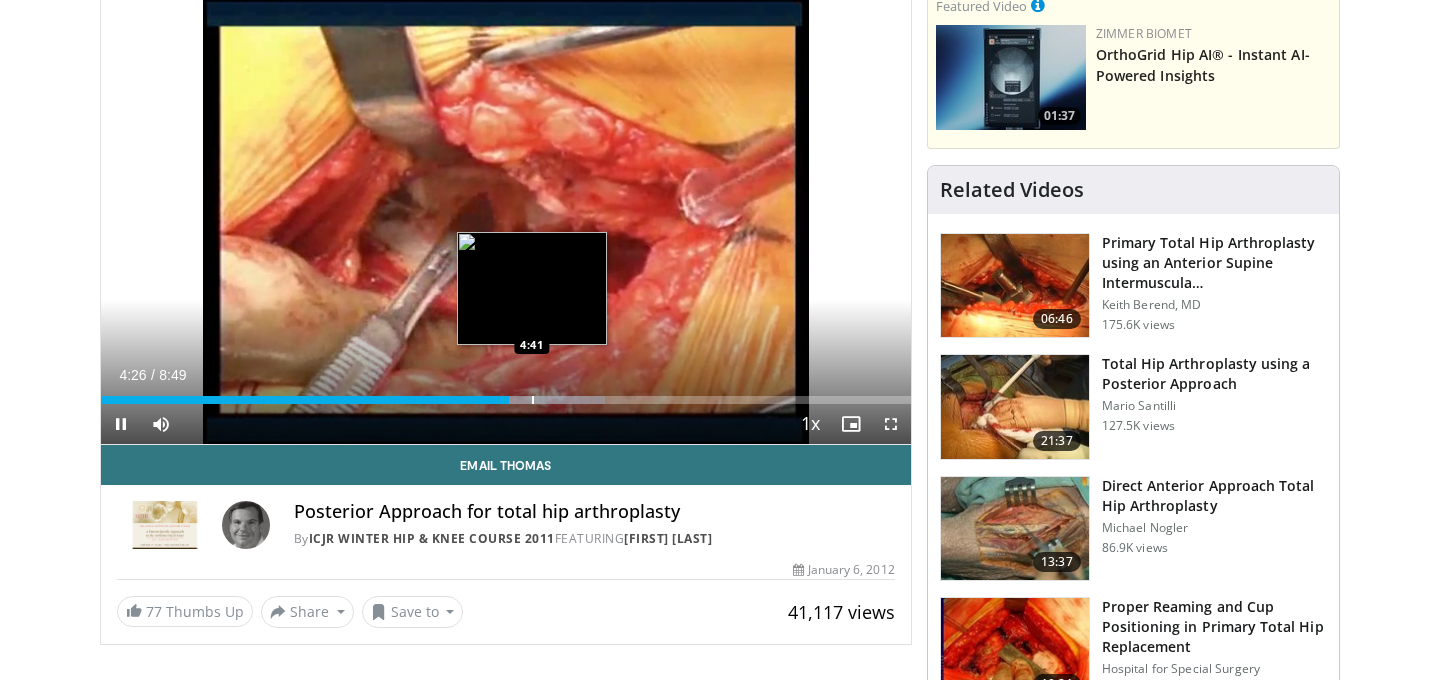 click on "Loaded :  62.20% 4:26 4:41" at bounding box center [506, 394] 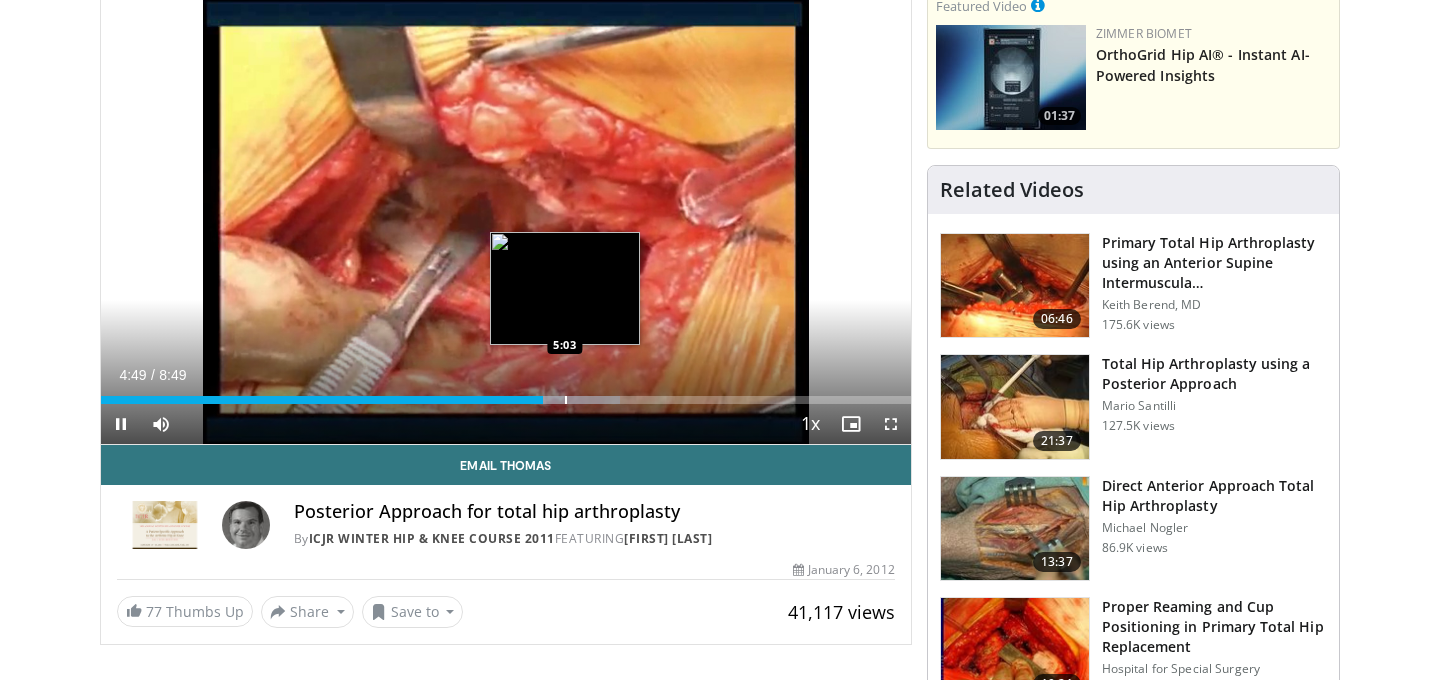 click at bounding box center [557, 400] 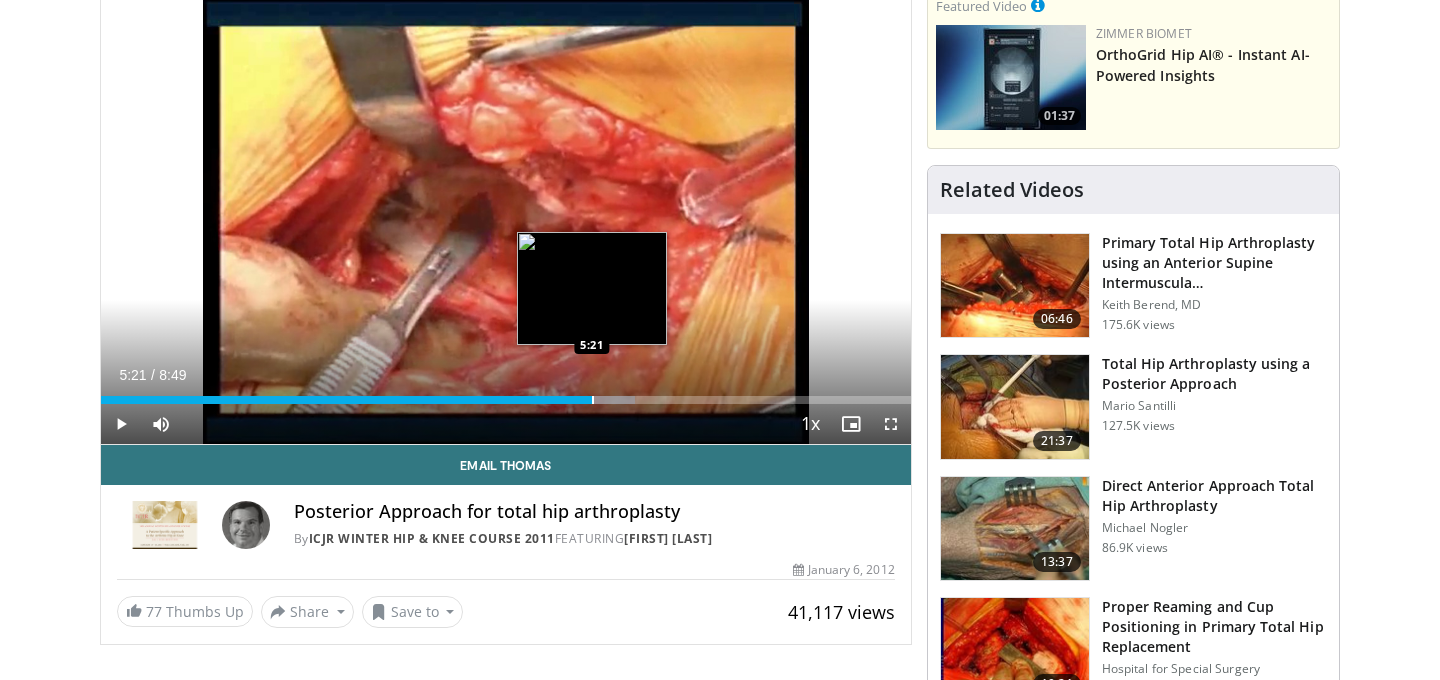 click on "Loaded :  65.97% 5:21 5:21" at bounding box center (506, 394) 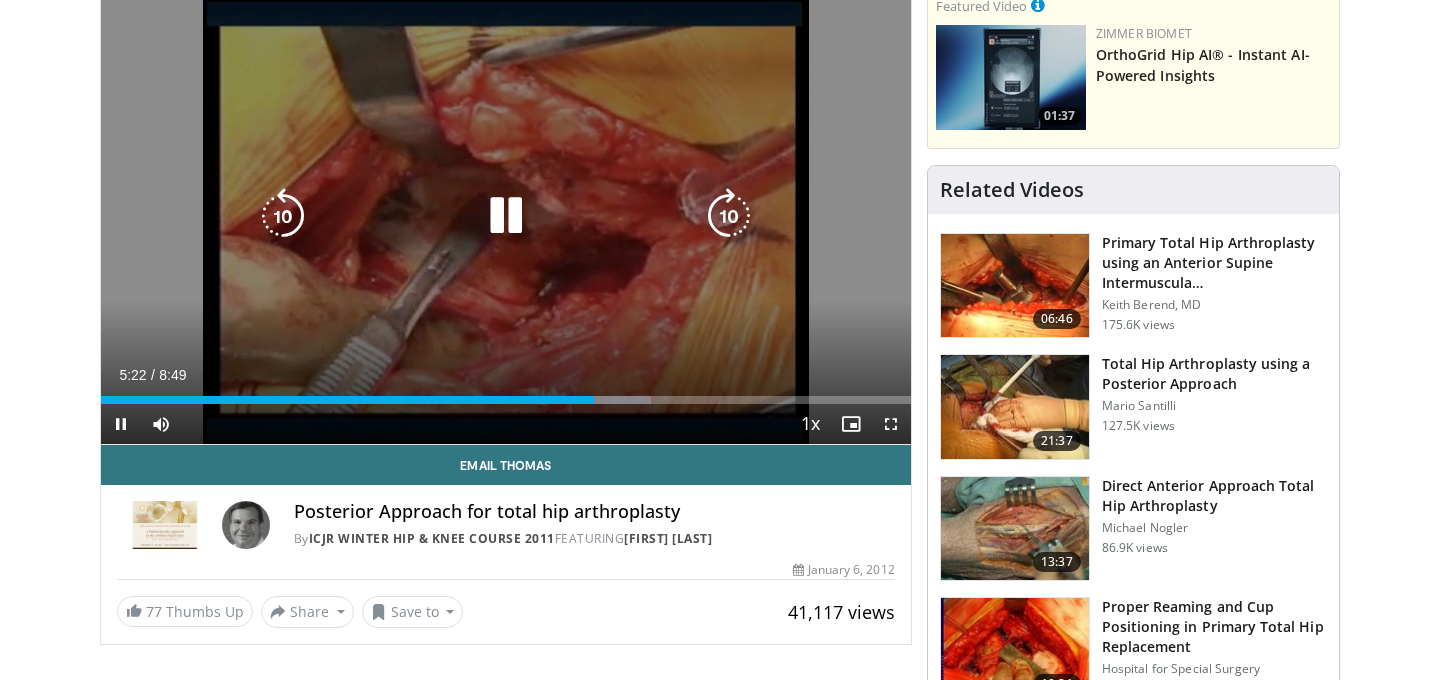 click on "**********" at bounding box center [506, 217] 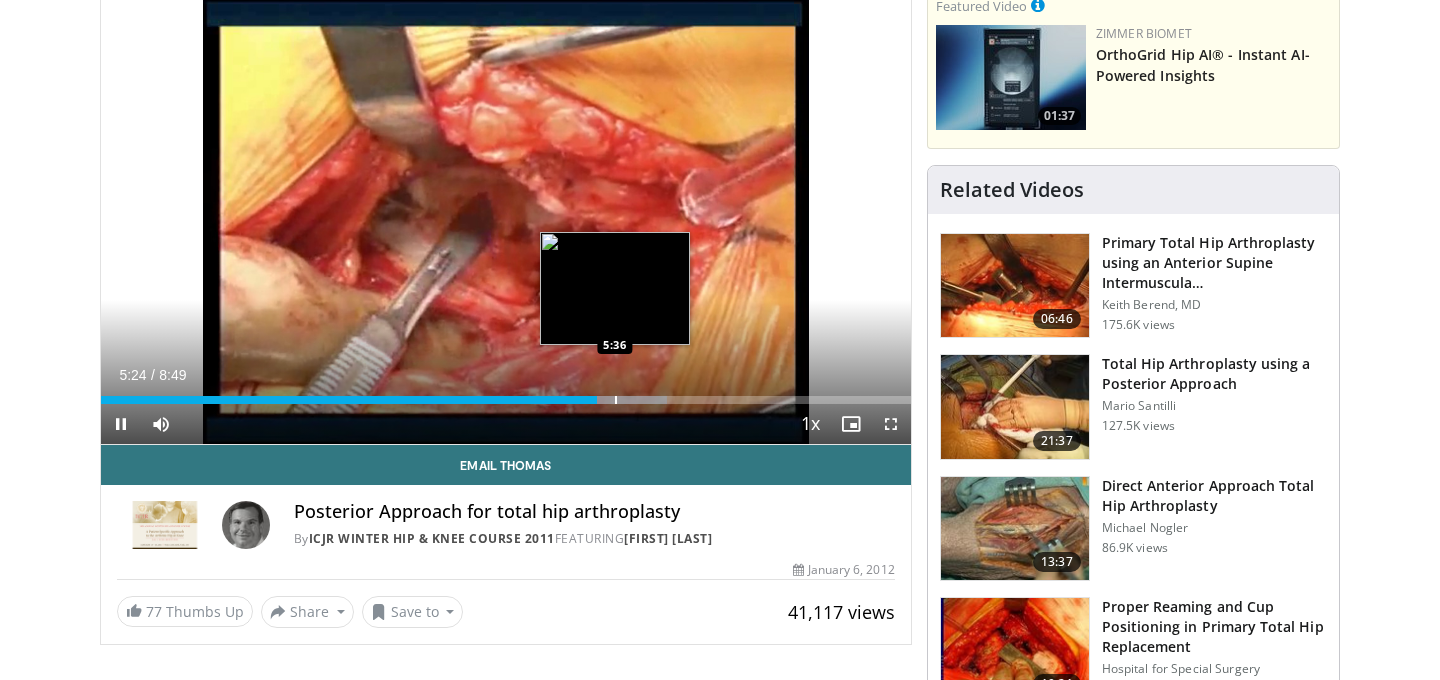 click at bounding box center (616, 400) 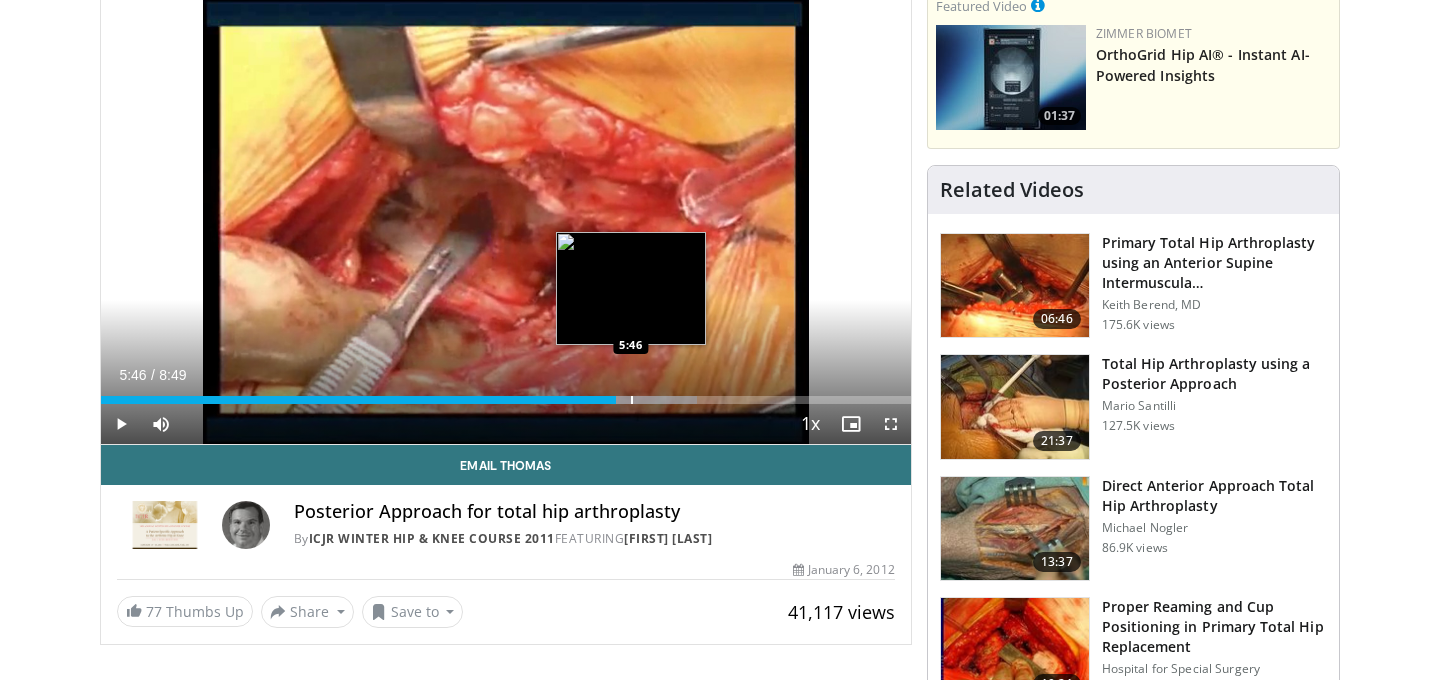 click at bounding box center (632, 400) 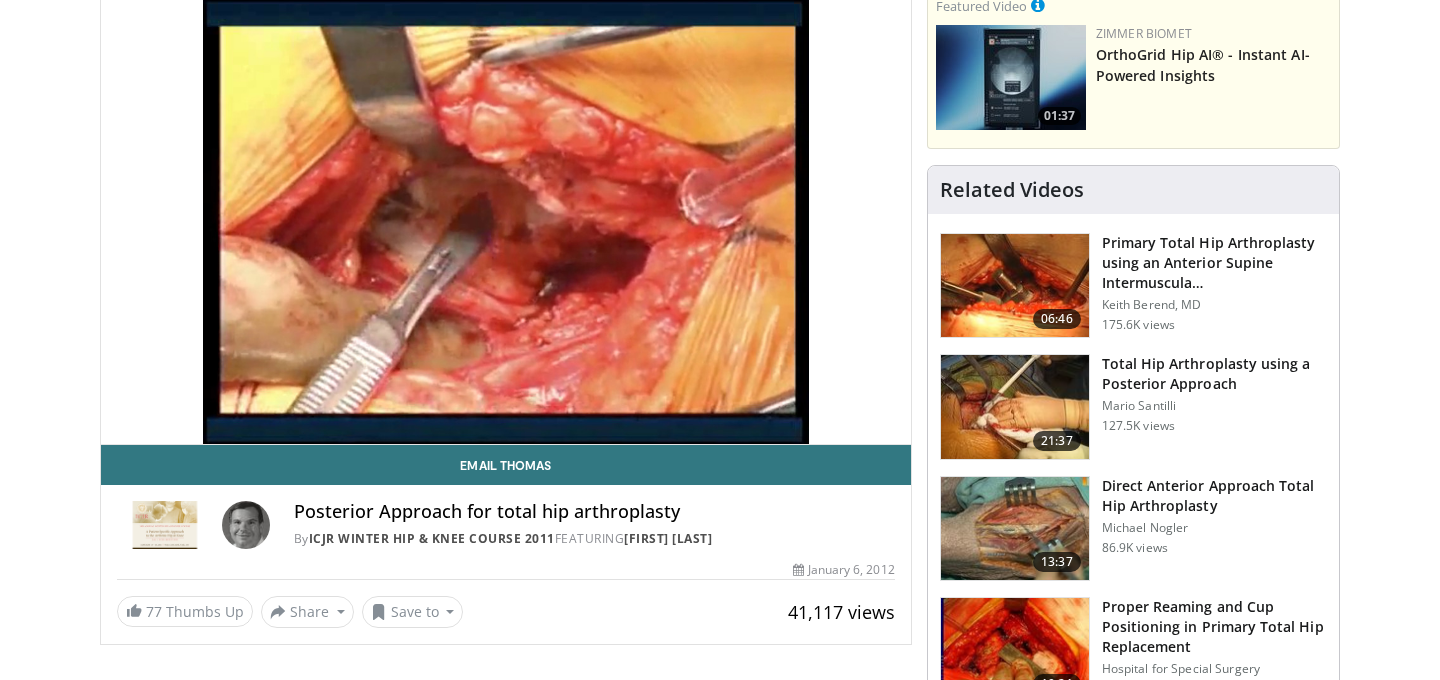 click on "10 seconds
Tap to unmute" at bounding box center (506, 216) 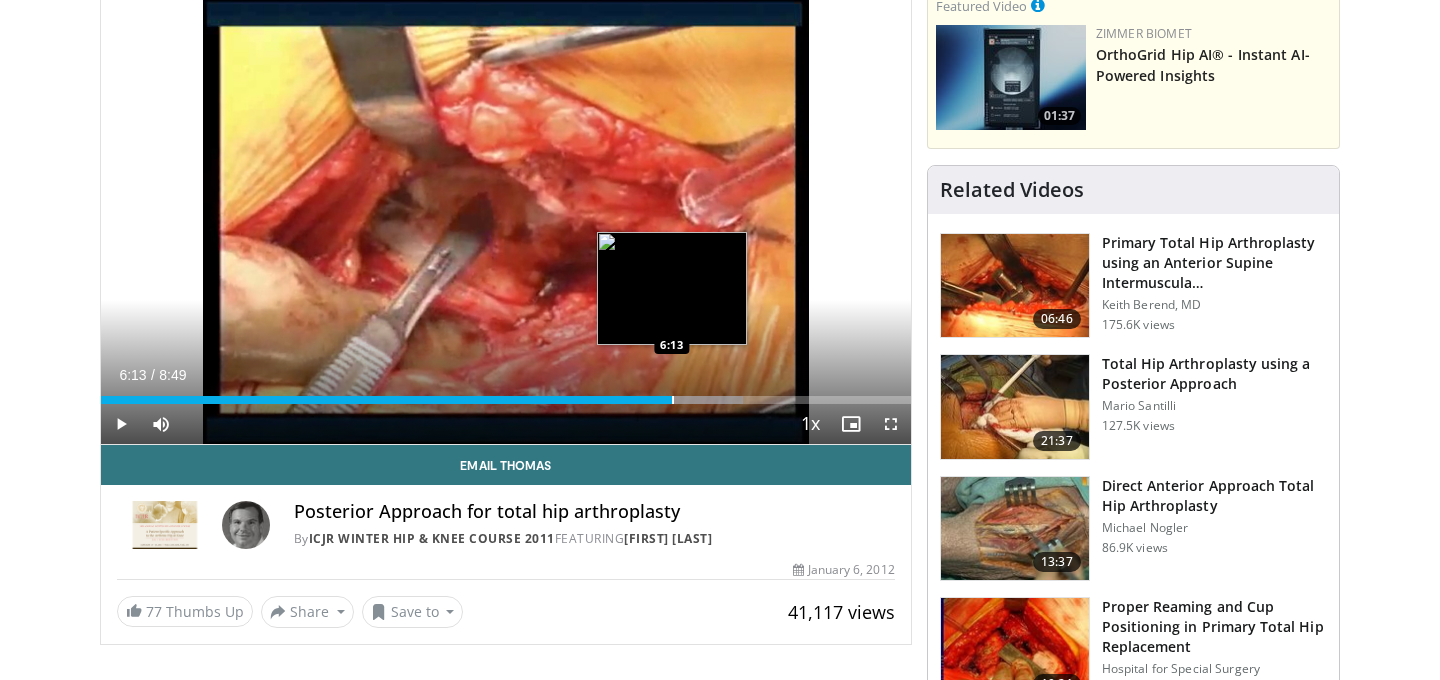 click at bounding box center [673, 400] 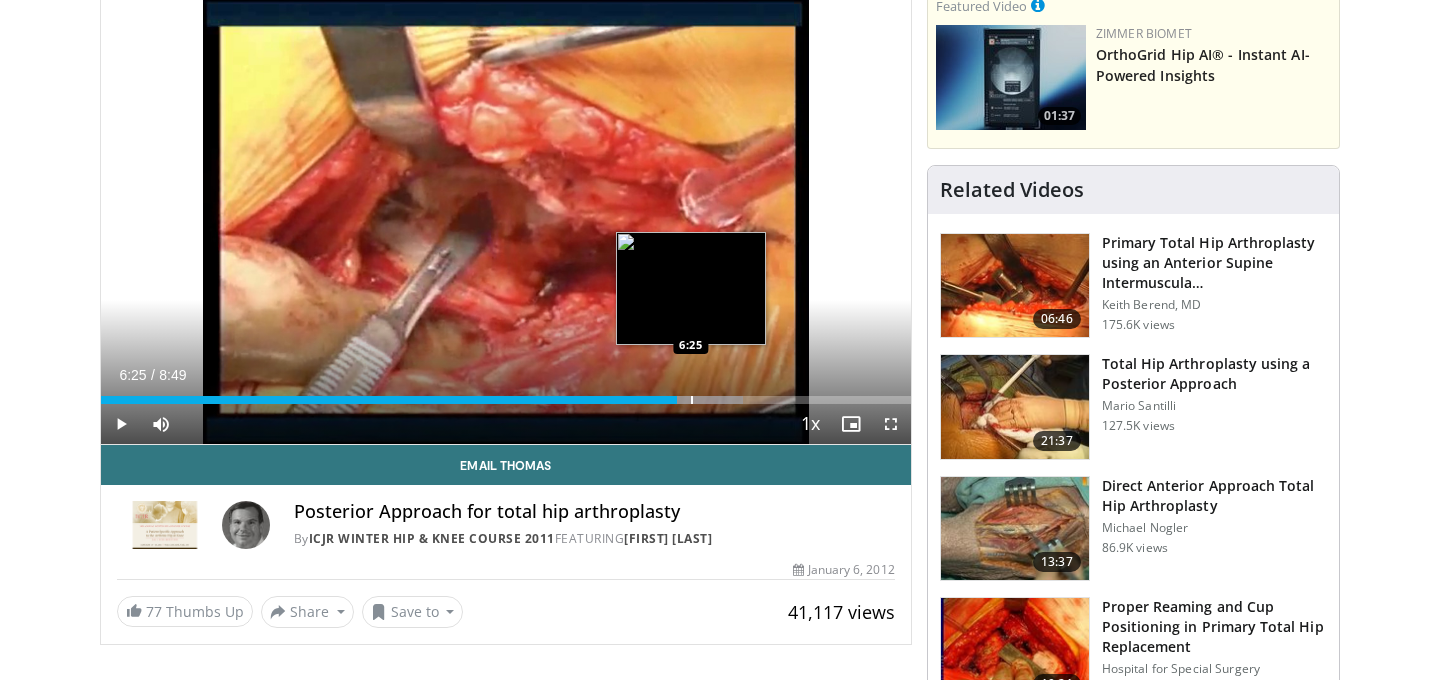 click on "Loaded :  79.31% 6:25 6:25" at bounding box center [506, 394] 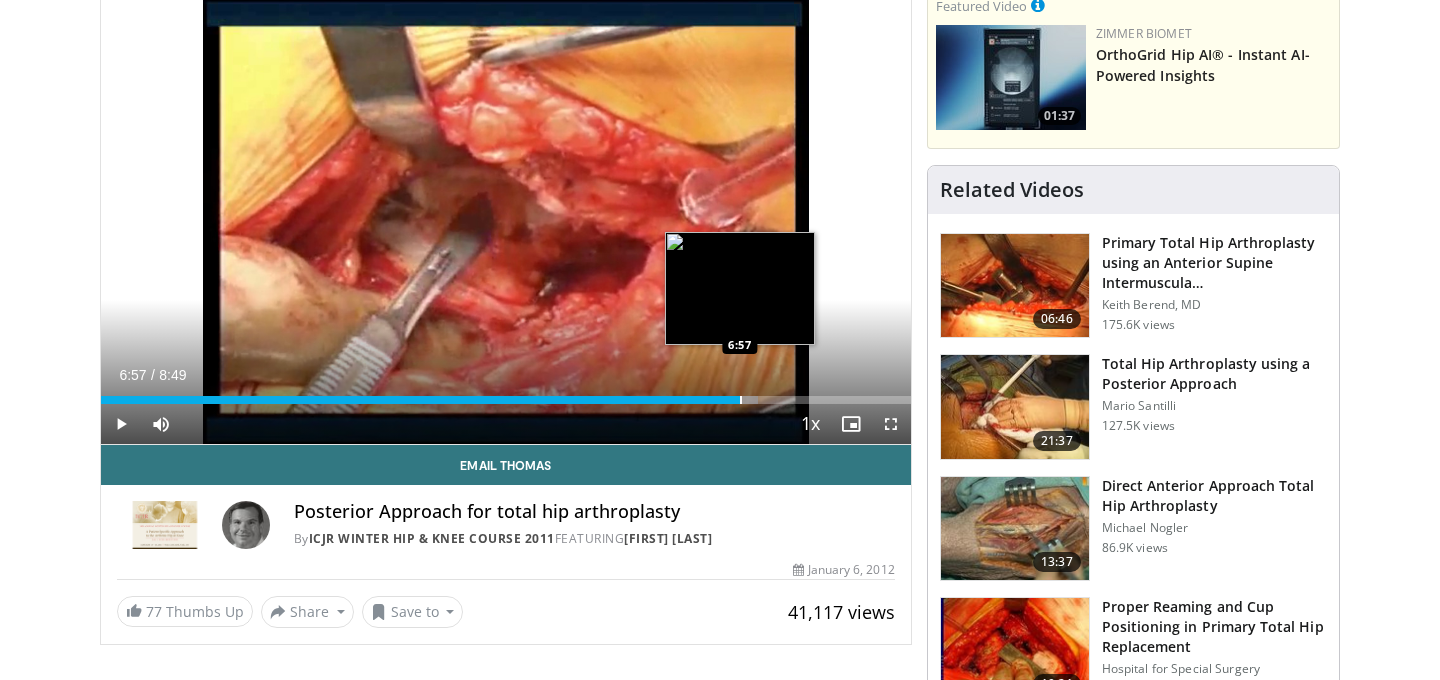 click on "Loaded :  81.19% 6:27 6:57" at bounding box center [506, 394] 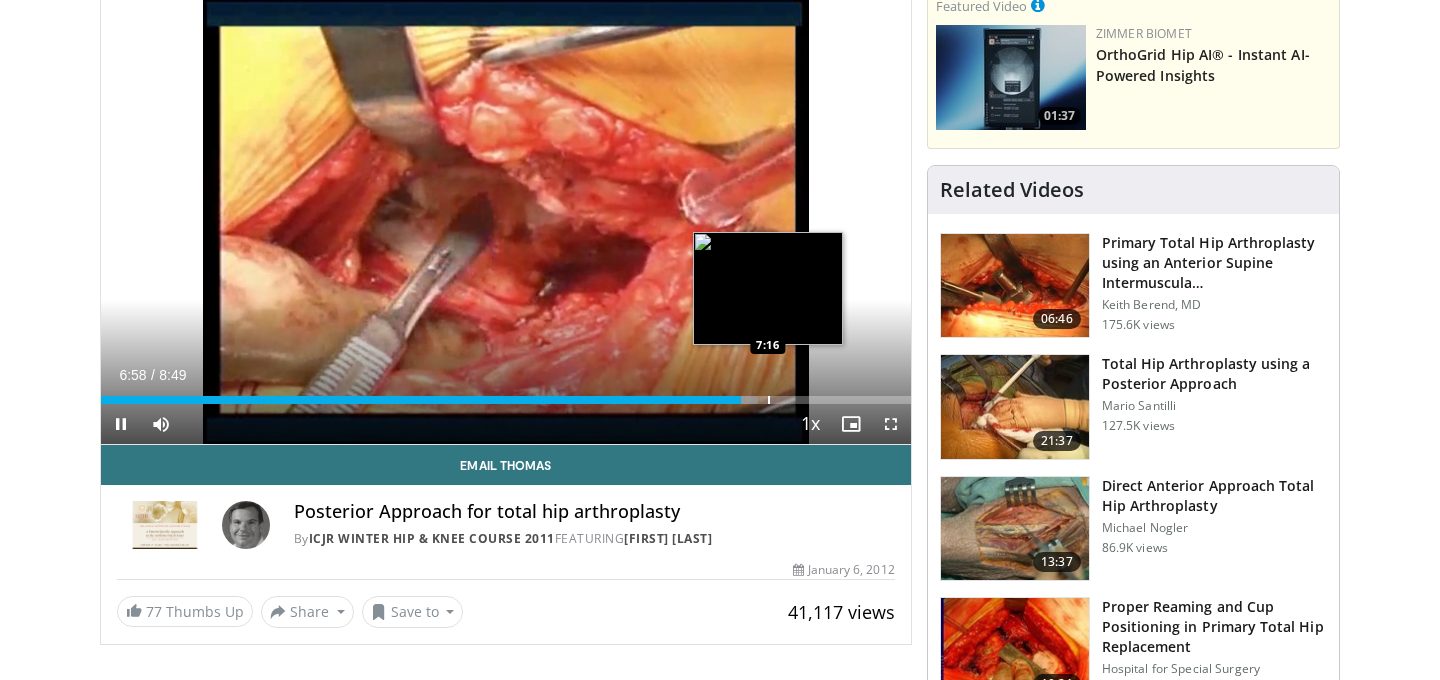 click on "Loaded :  81.19% 6:58 7:16" at bounding box center (506, 394) 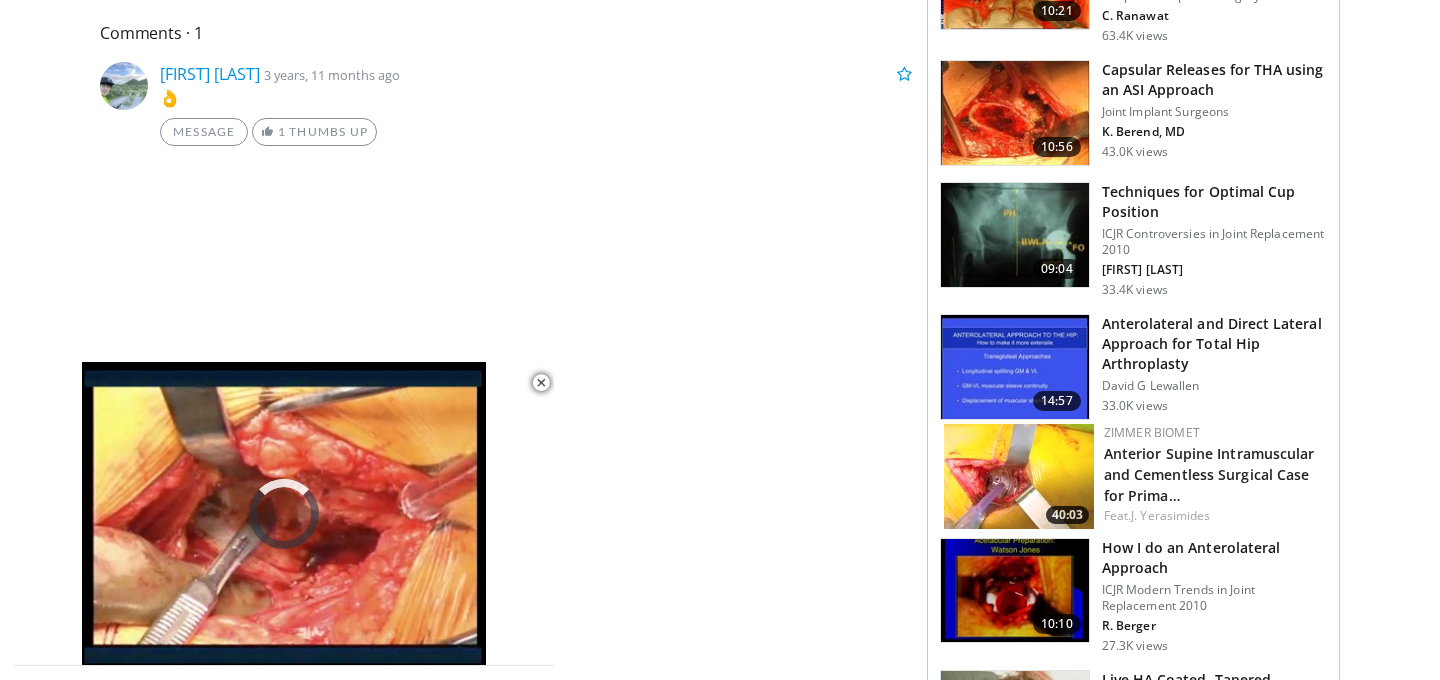 scroll, scrollTop: 0, scrollLeft: 0, axis: both 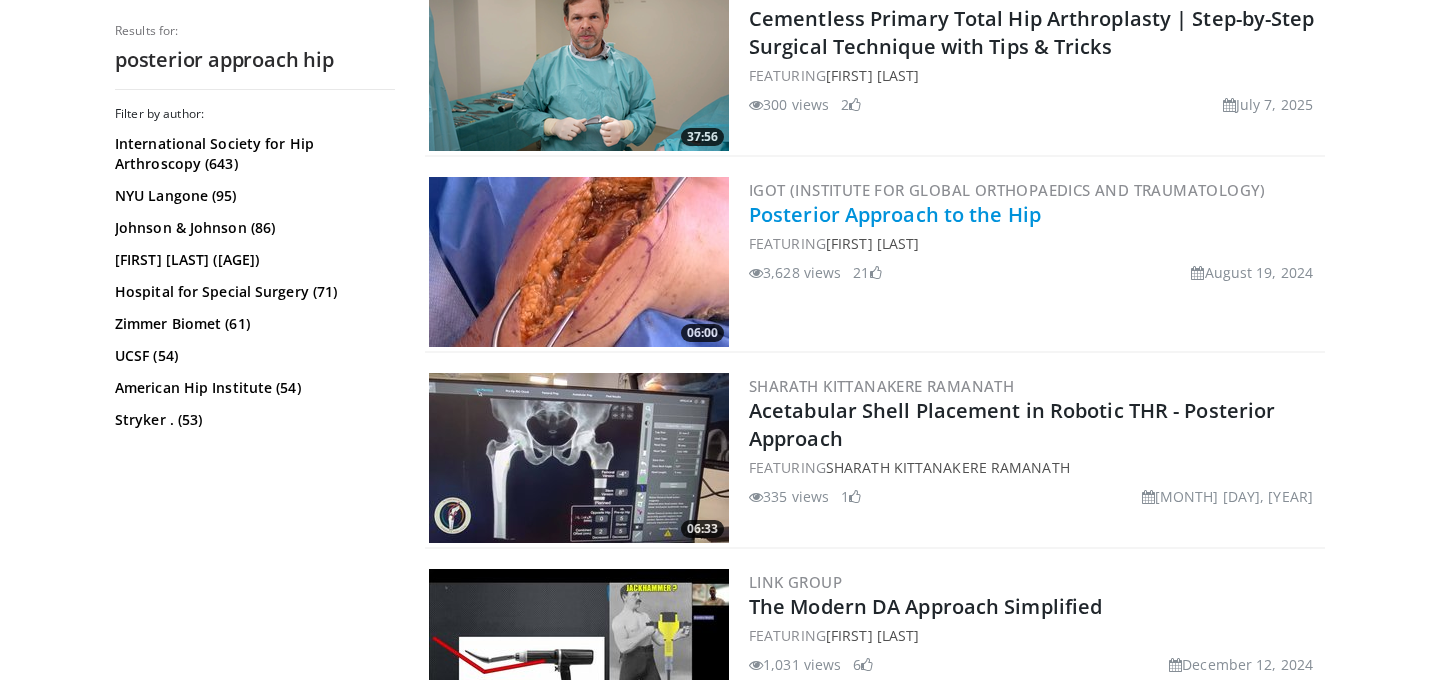 click on "Posterior Approach to the Hip" at bounding box center (895, 214) 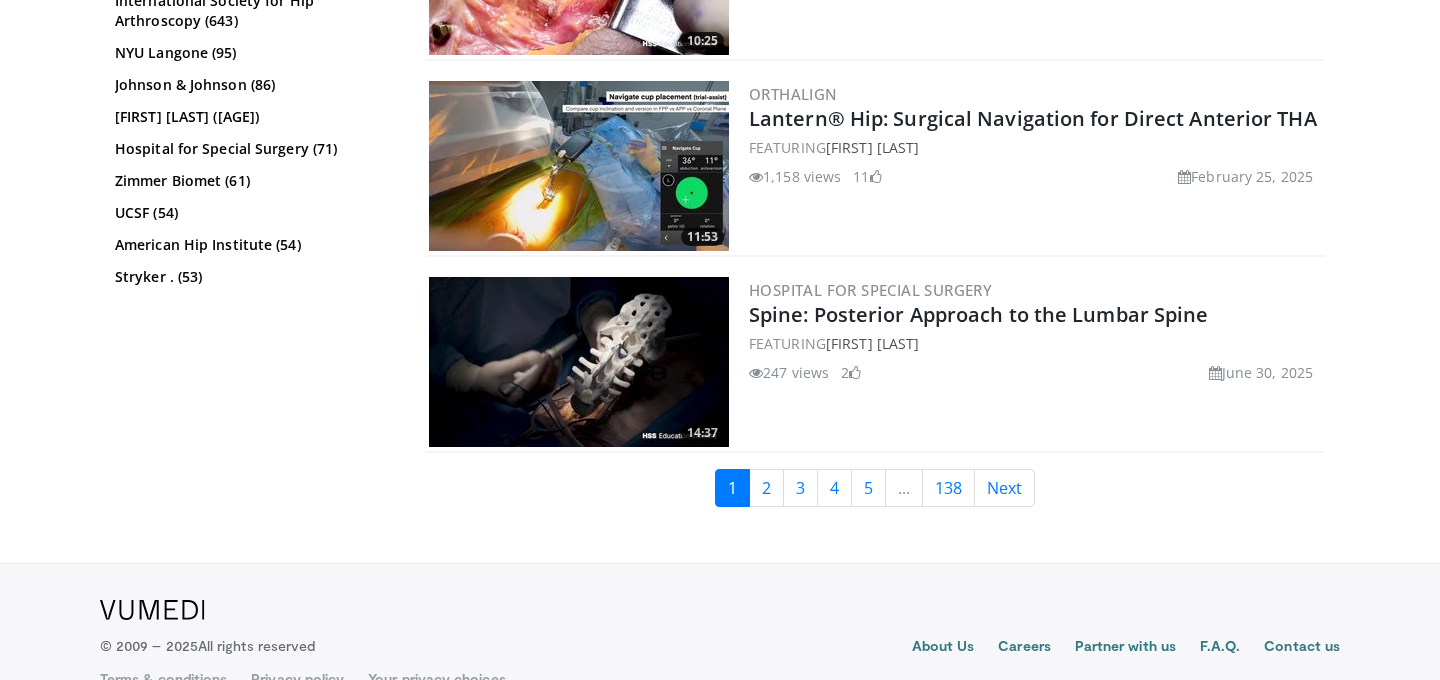 scroll, scrollTop: 4886, scrollLeft: 0, axis: vertical 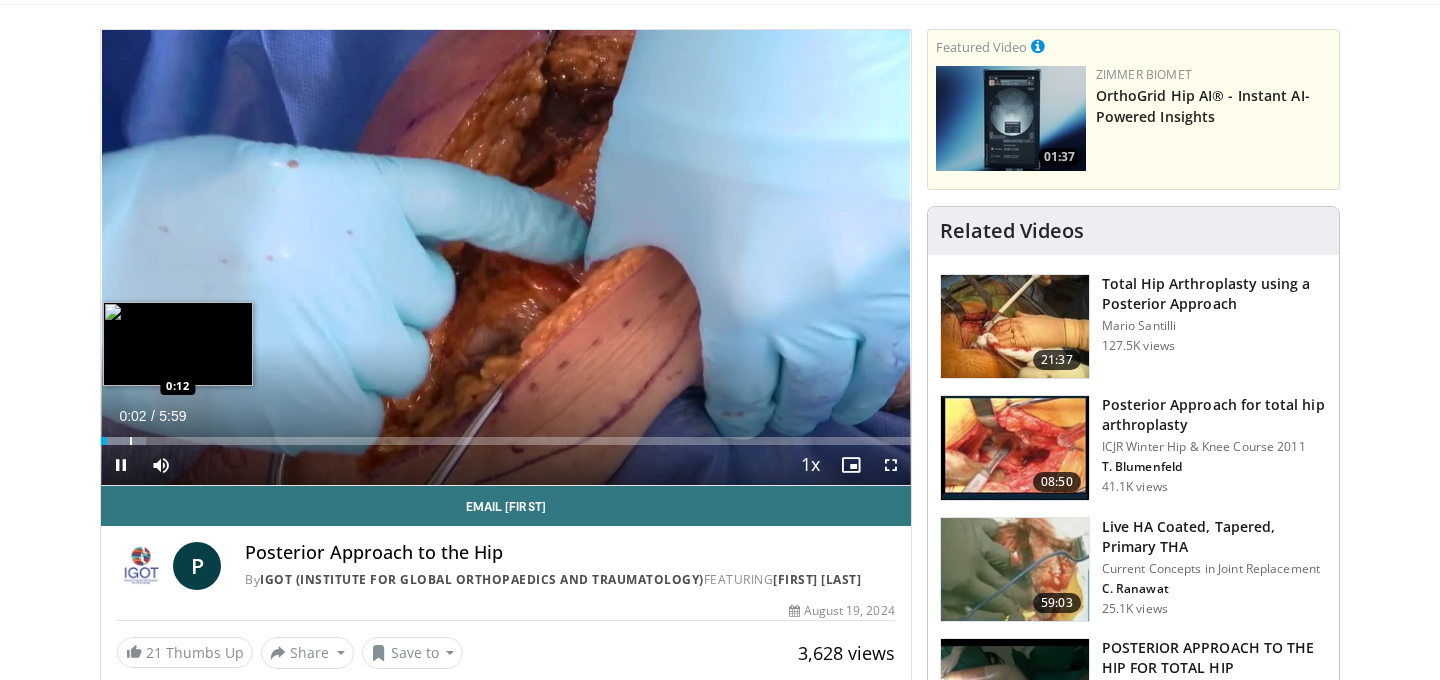 click on "Loaded :  5.58% 0:02 0:12" at bounding box center [506, 435] 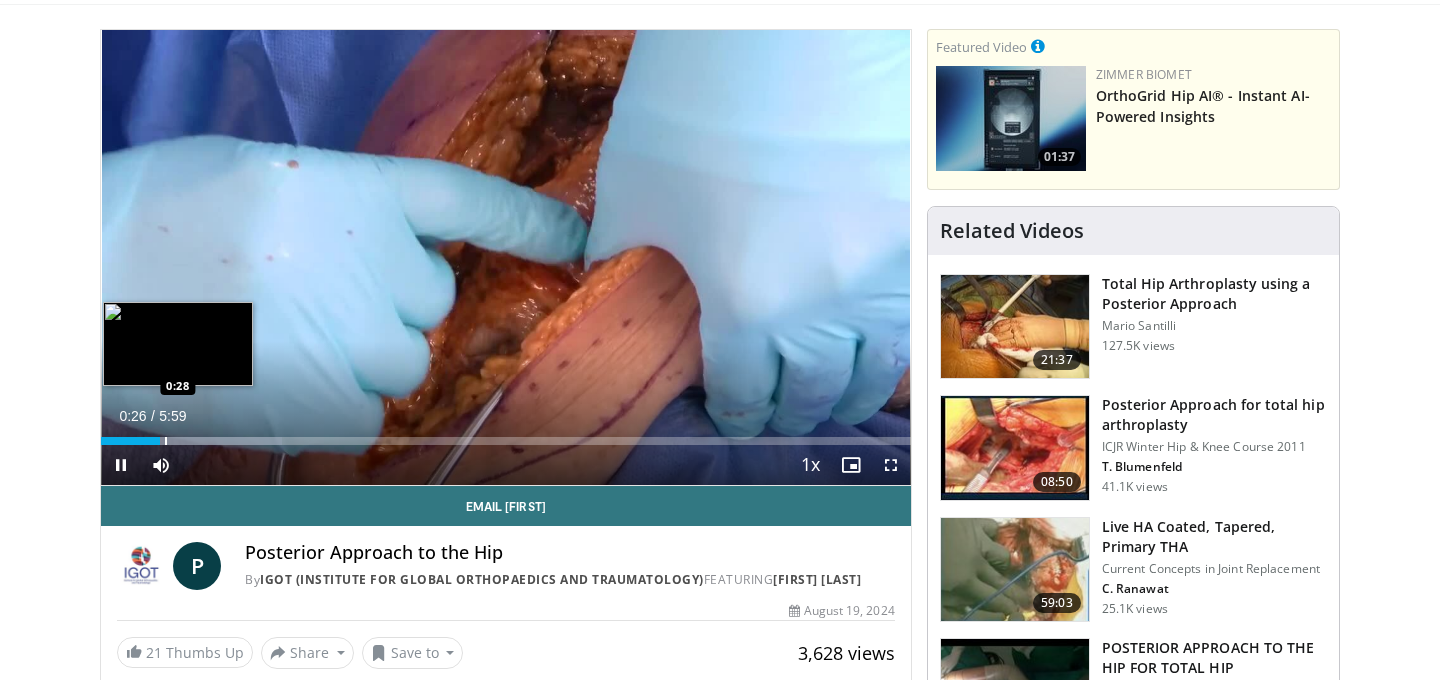 click at bounding box center (166, 441) 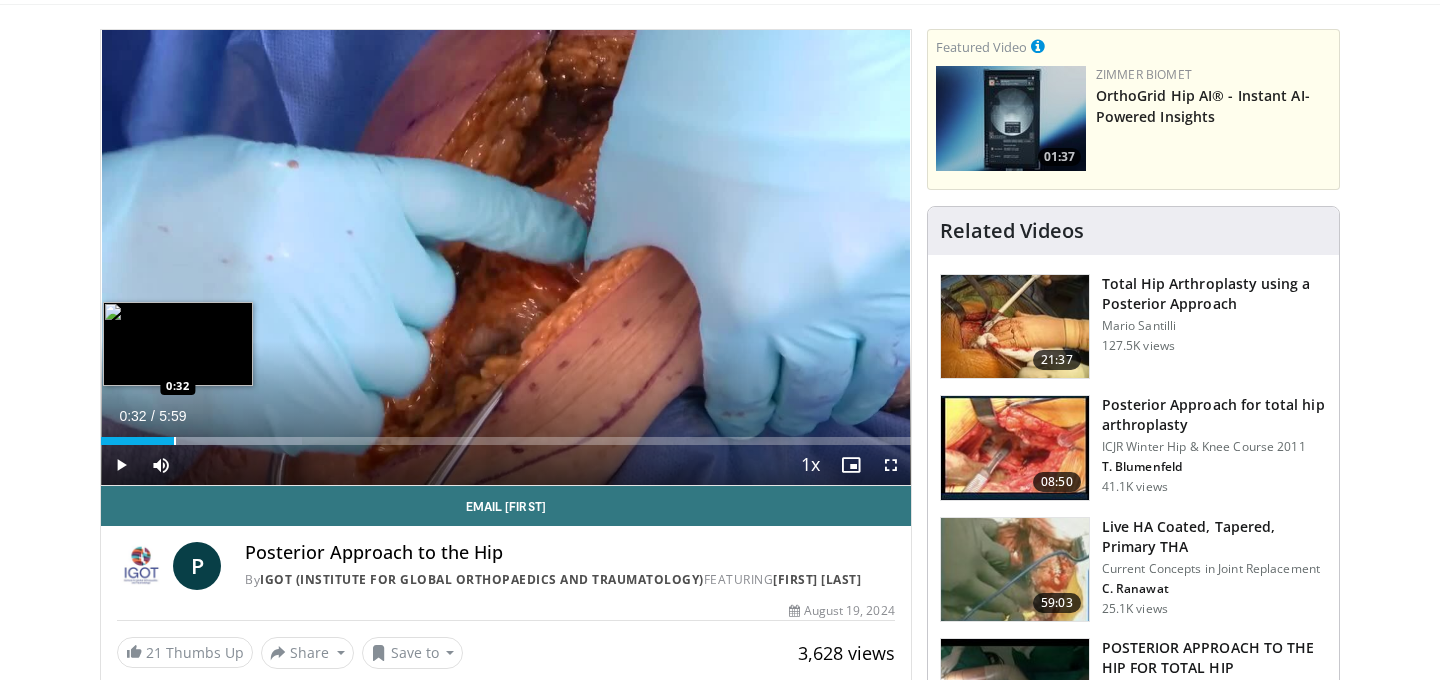 click at bounding box center (175, 441) 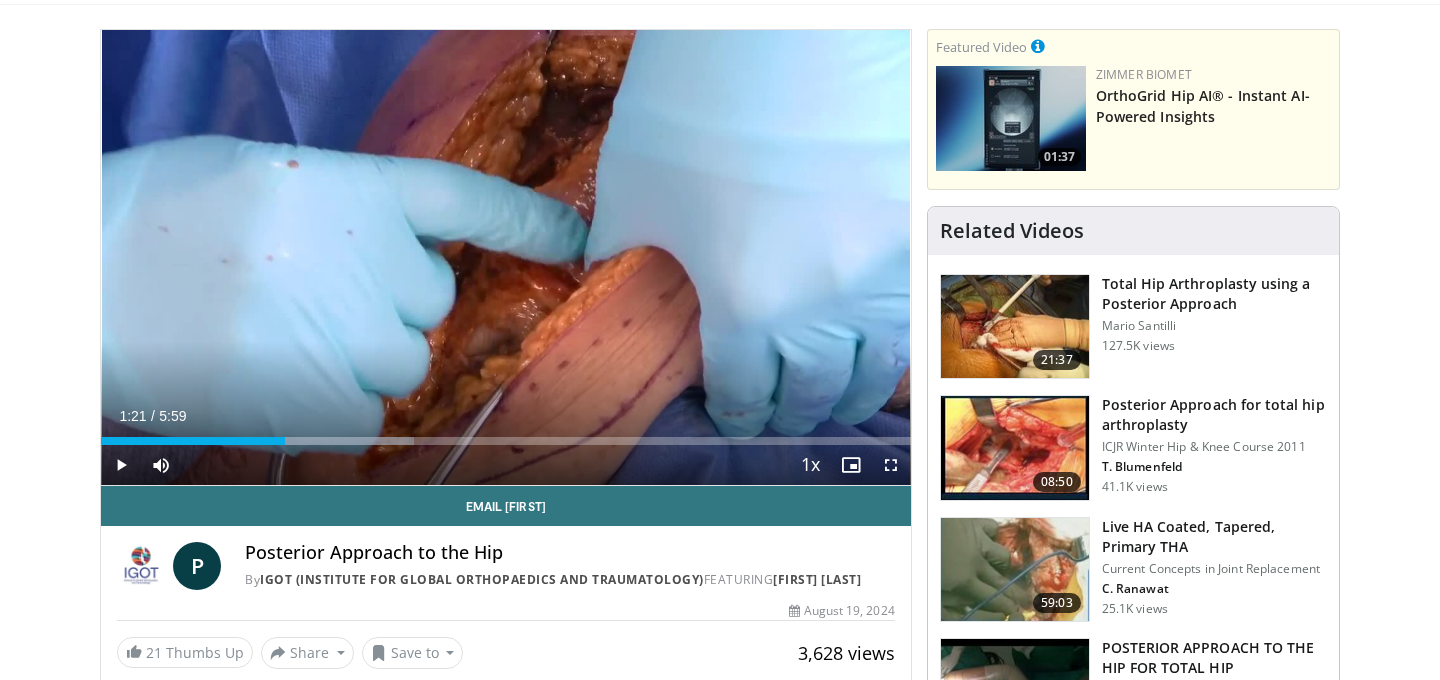 click on "Loaded :  38.66% 1:21 1:21" at bounding box center [506, 435] 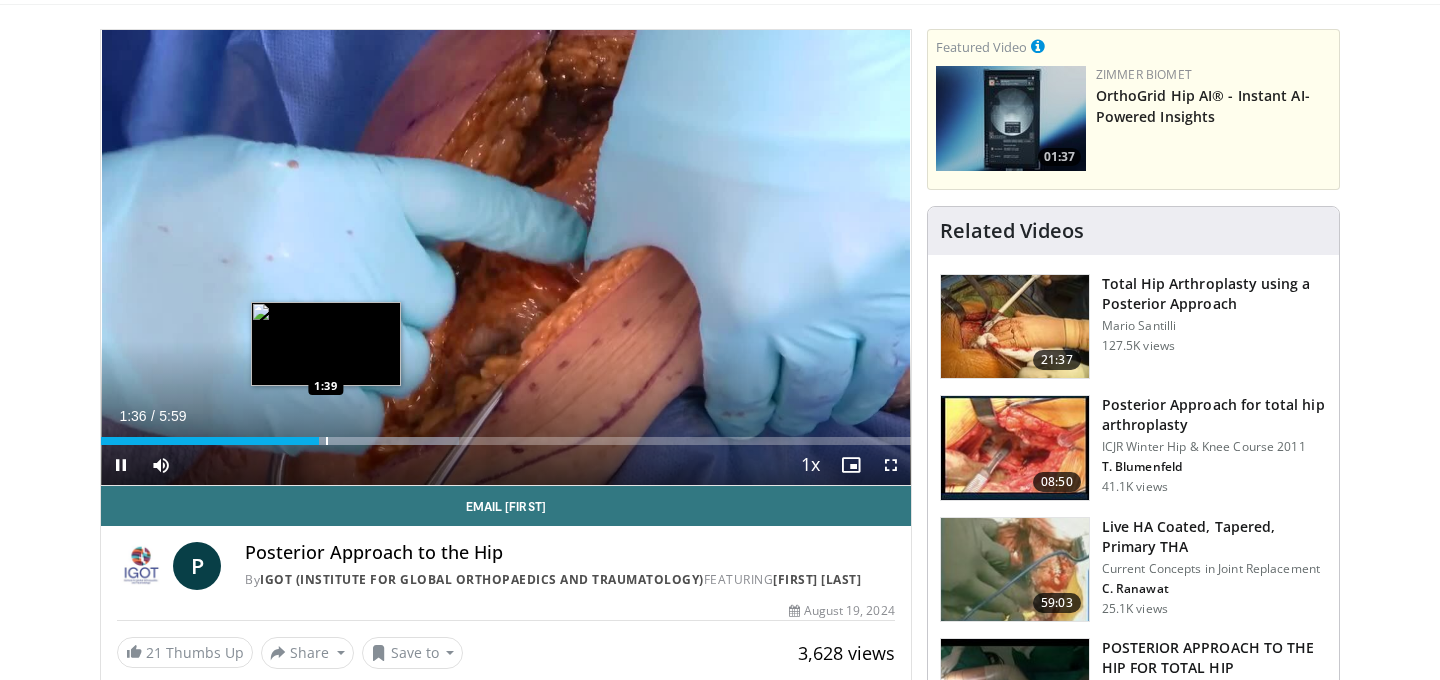 click at bounding box center (327, 441) 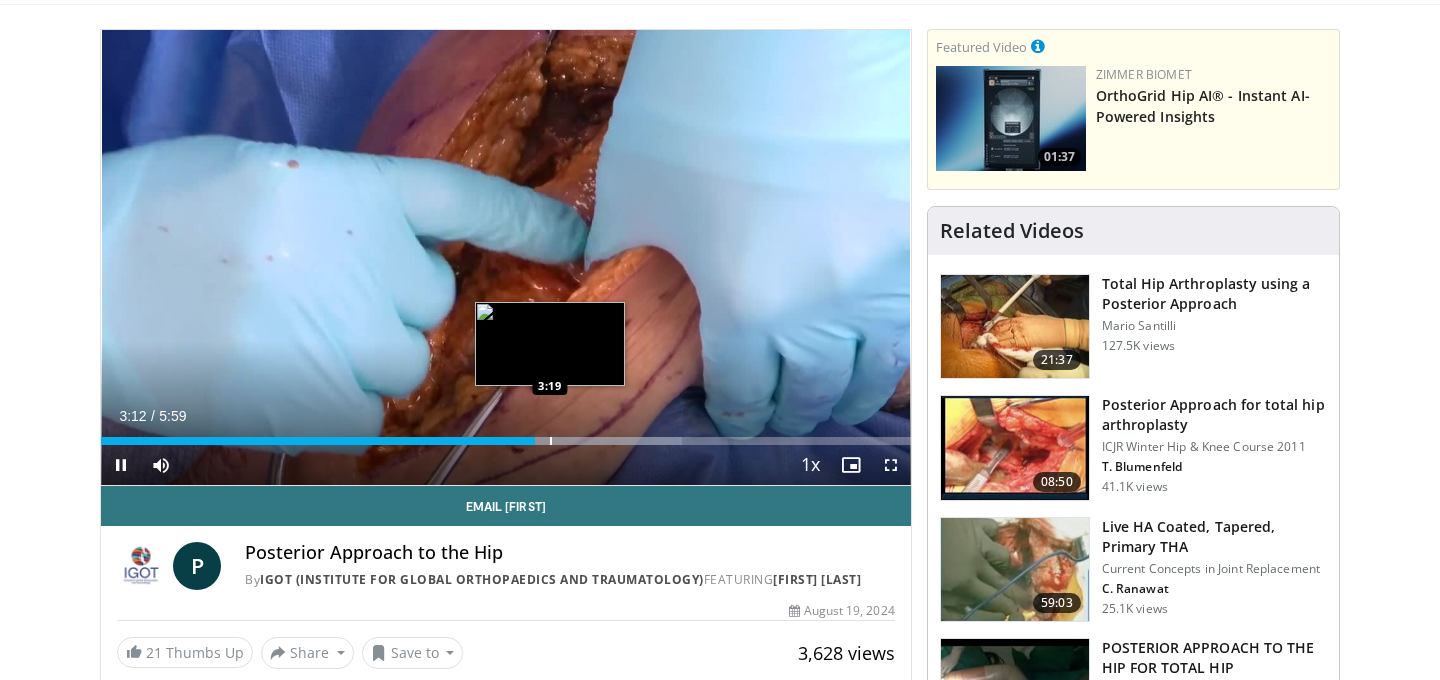 click at bounding box center (551, 441) 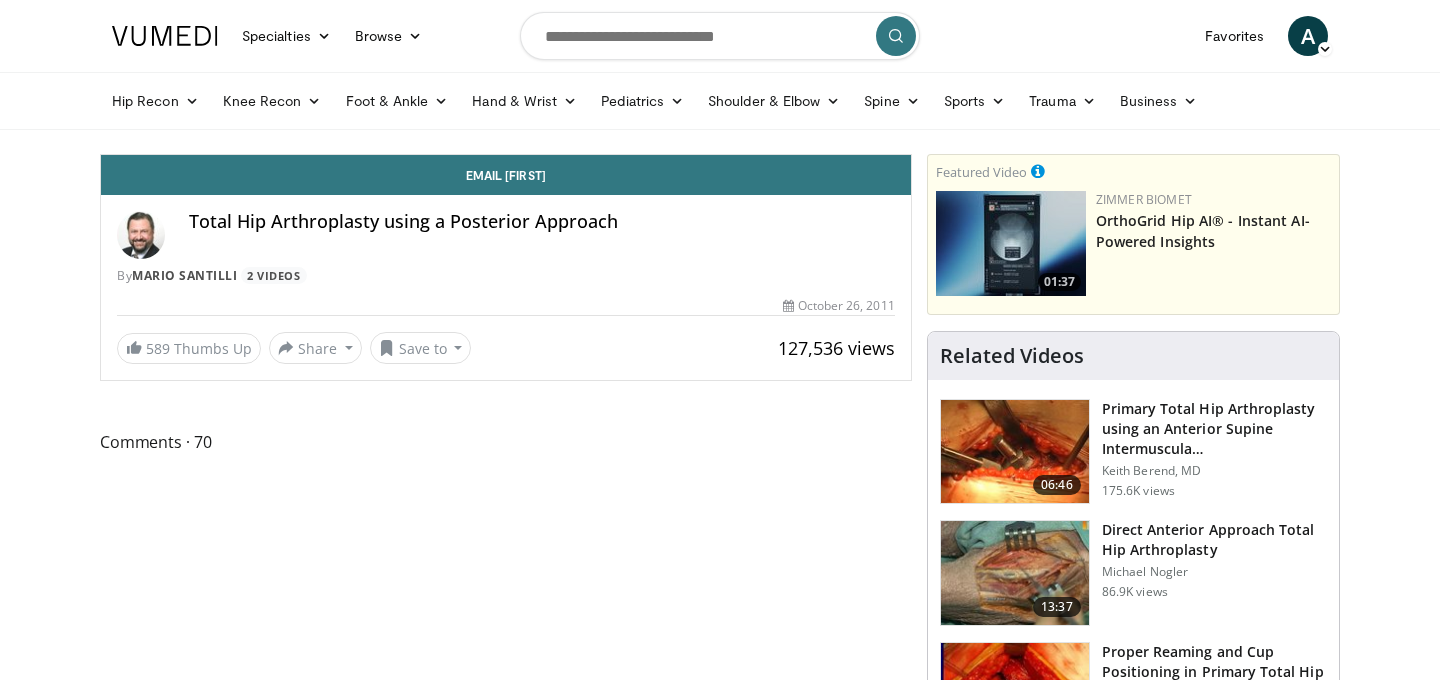 scroll, scrollTop: 0, scrollLeft: 0, axis: both 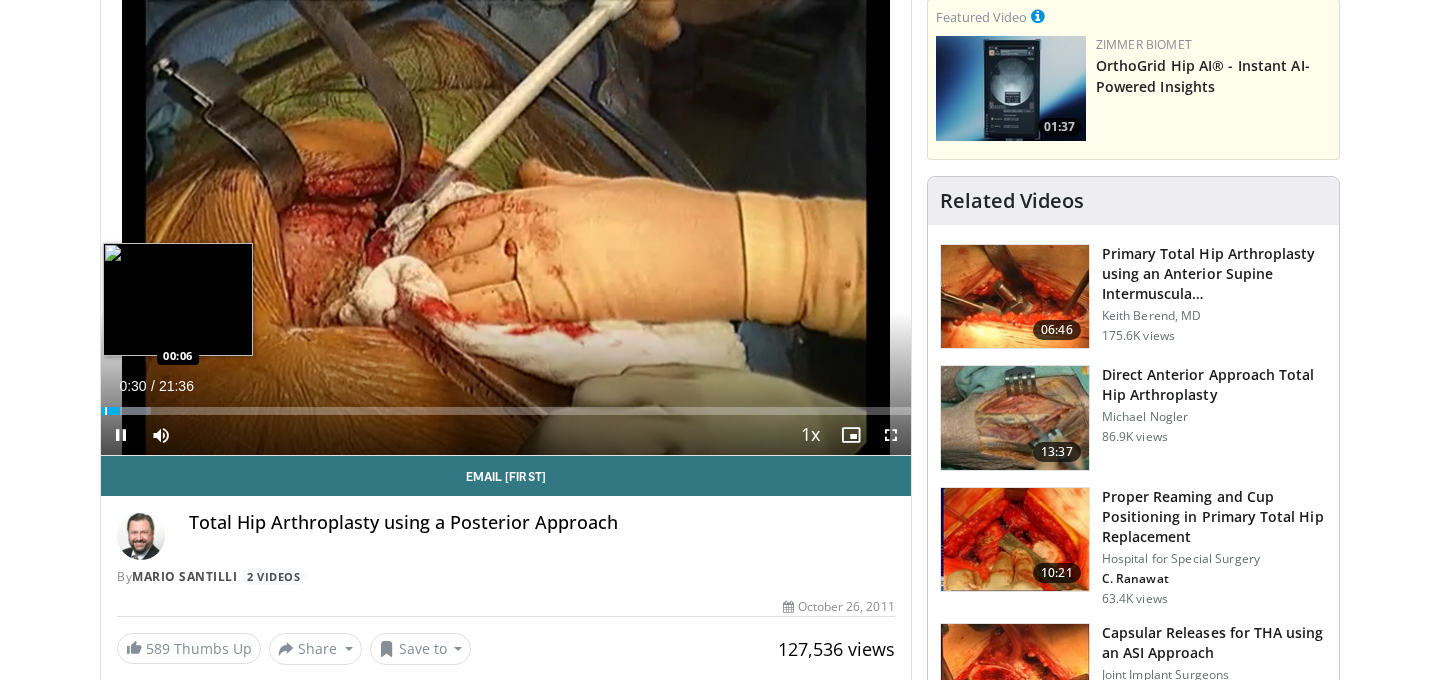 click at bounding box center [106, 411] 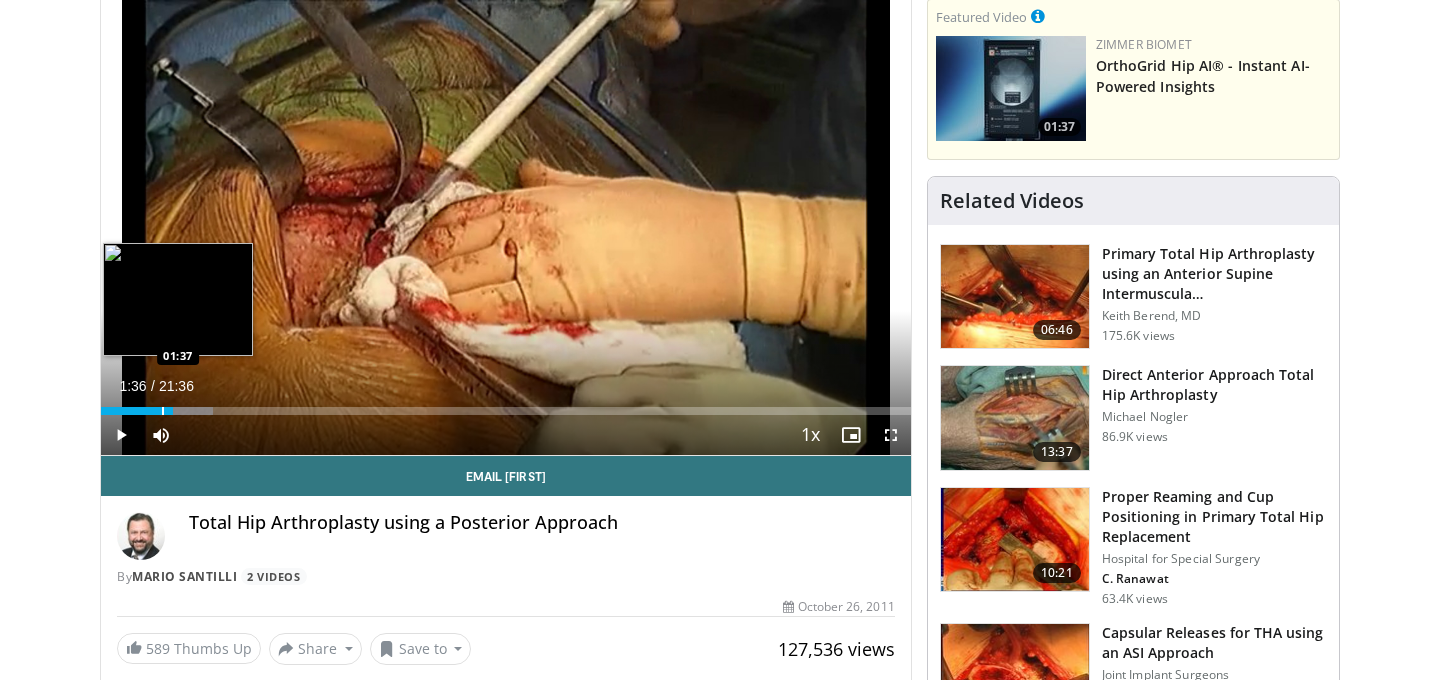 click on "01:36" at bounding box center [137, 411] 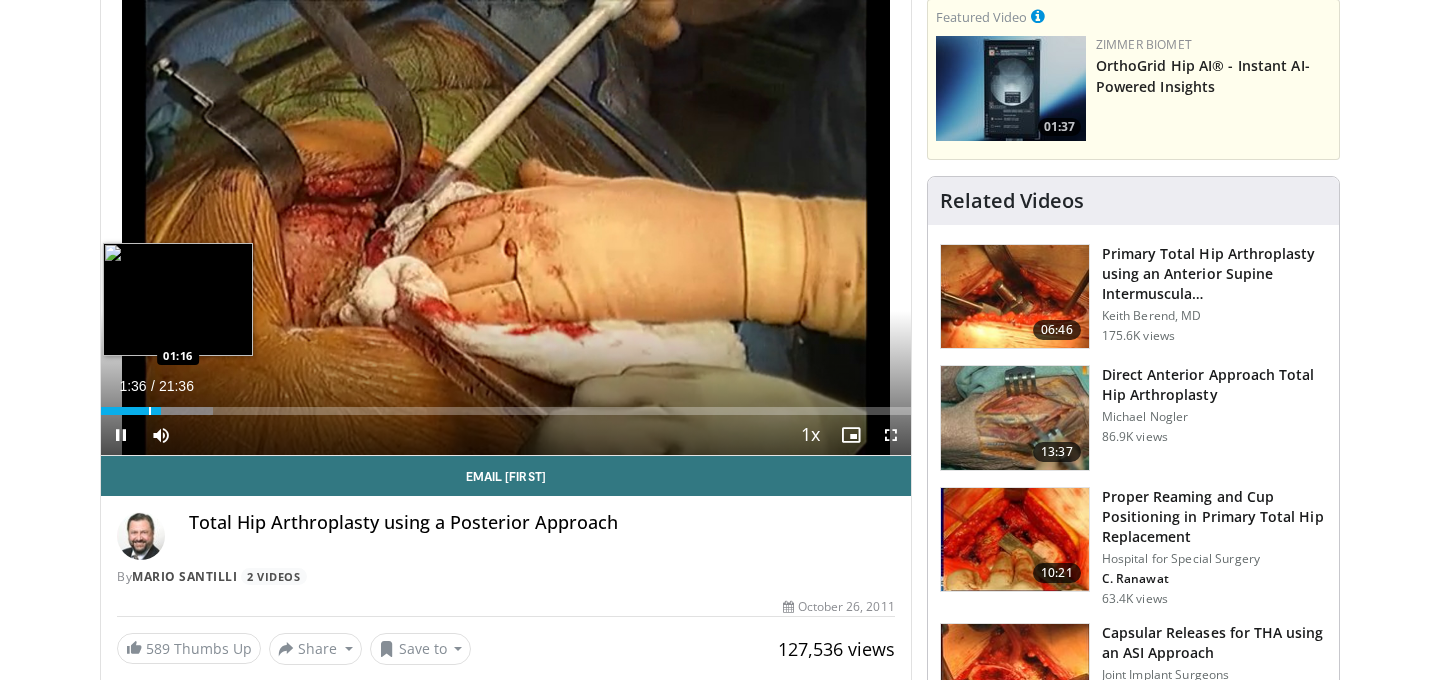 click on "01:36" at bounding box center [131, 411] 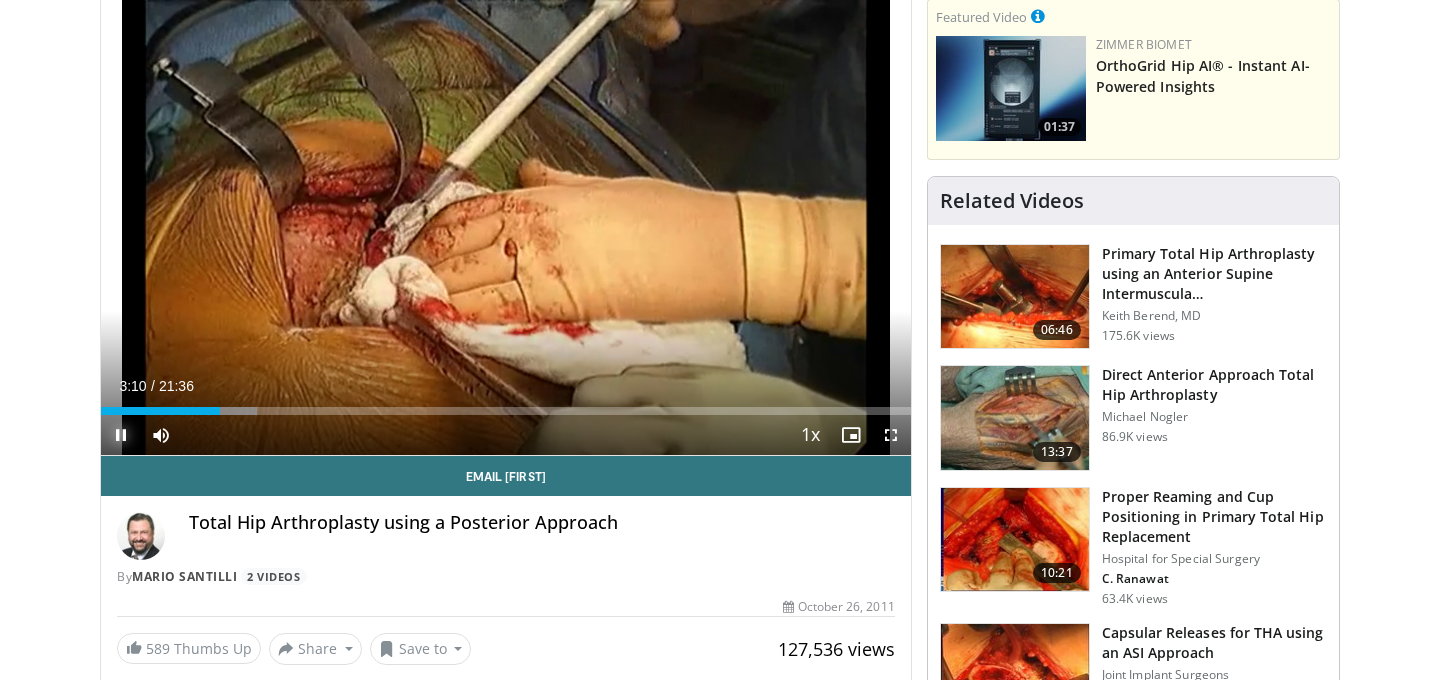 click at bounding box center (121, 435) 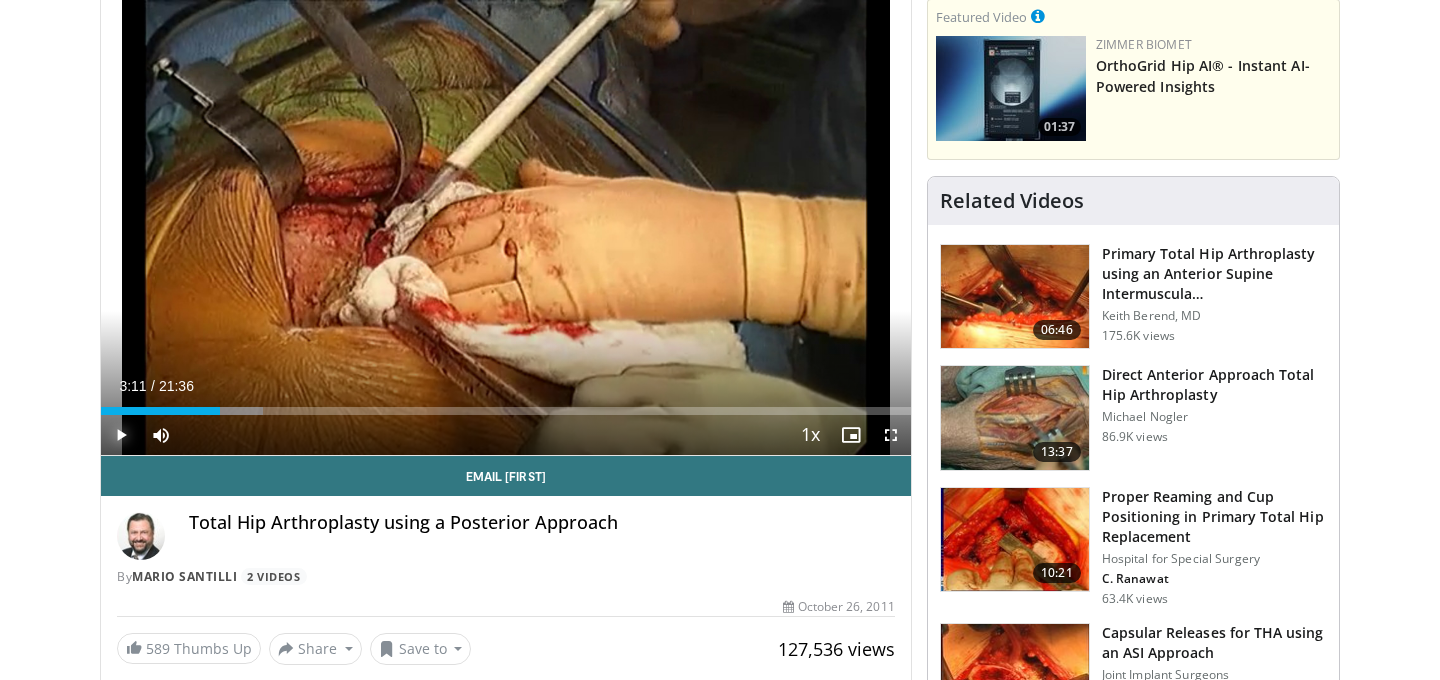 type 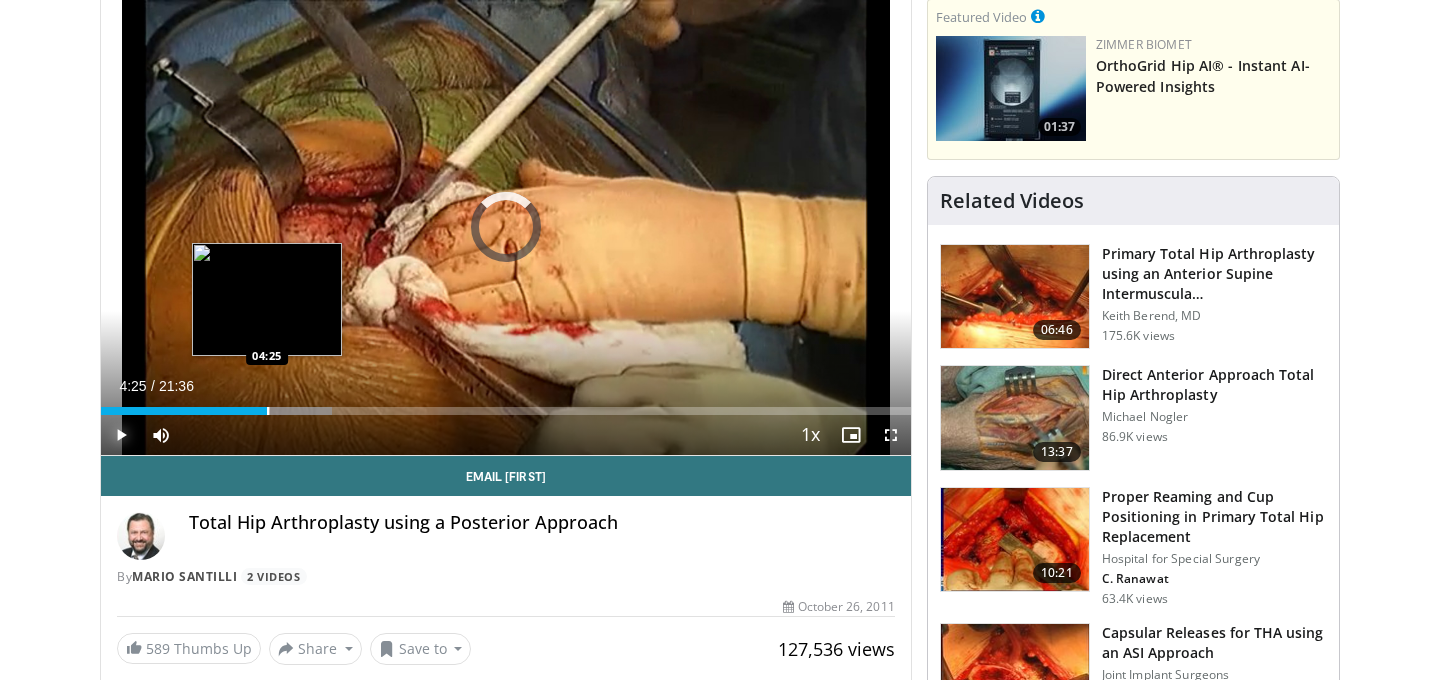 click at bounding box center [268, 411] 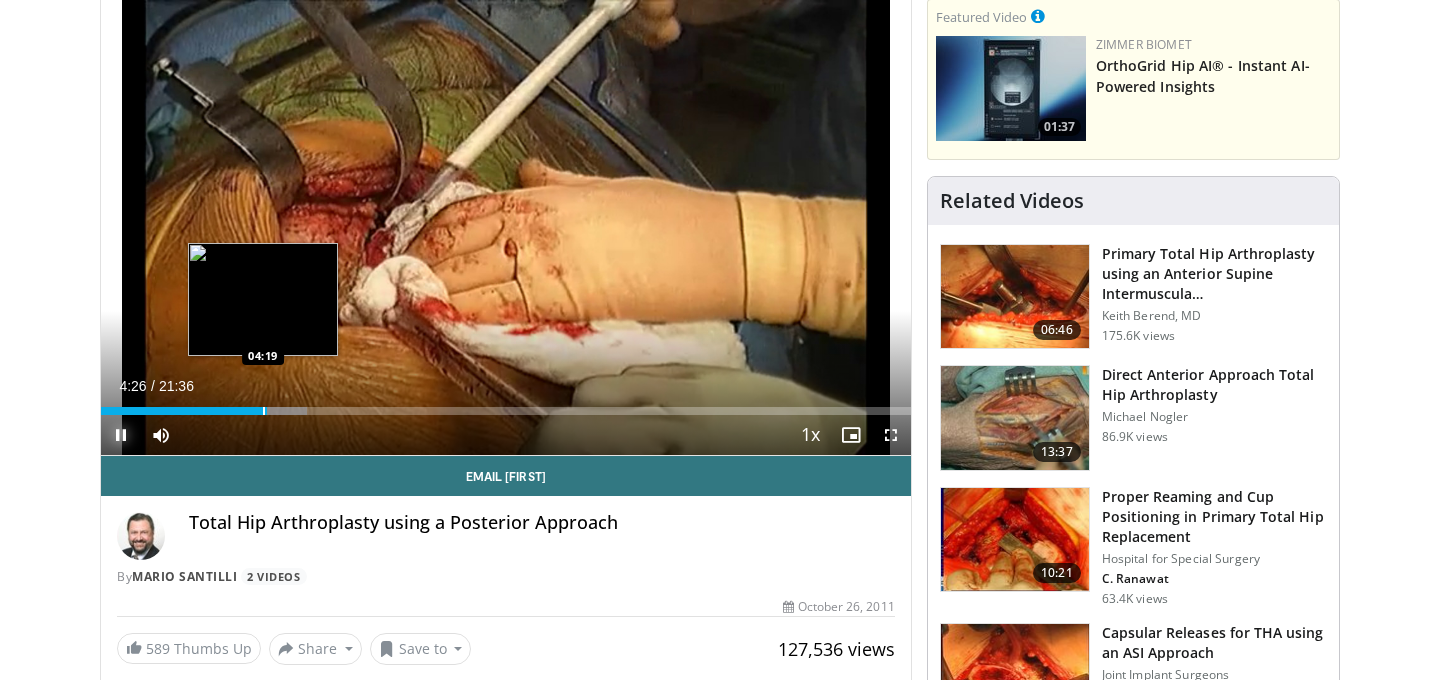 click at bounding box center (264, 411) 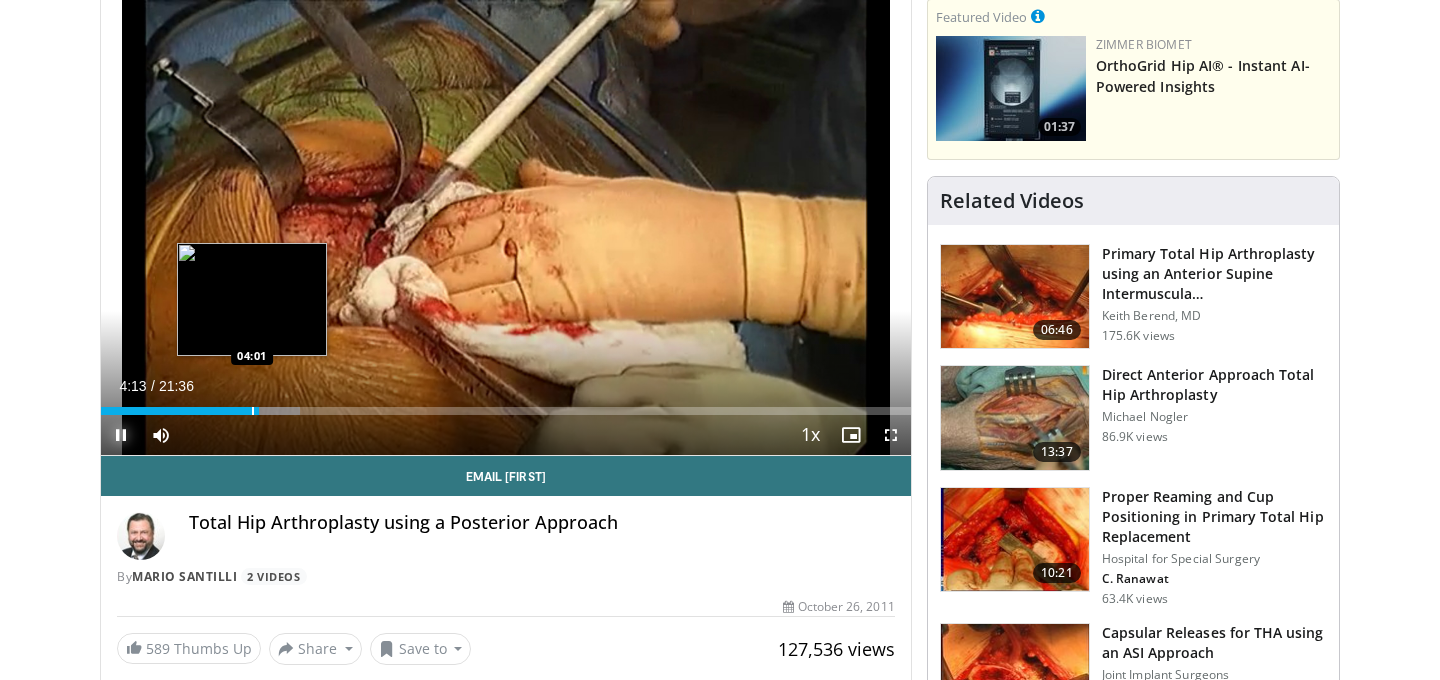 click at bounding box center [253, 411] 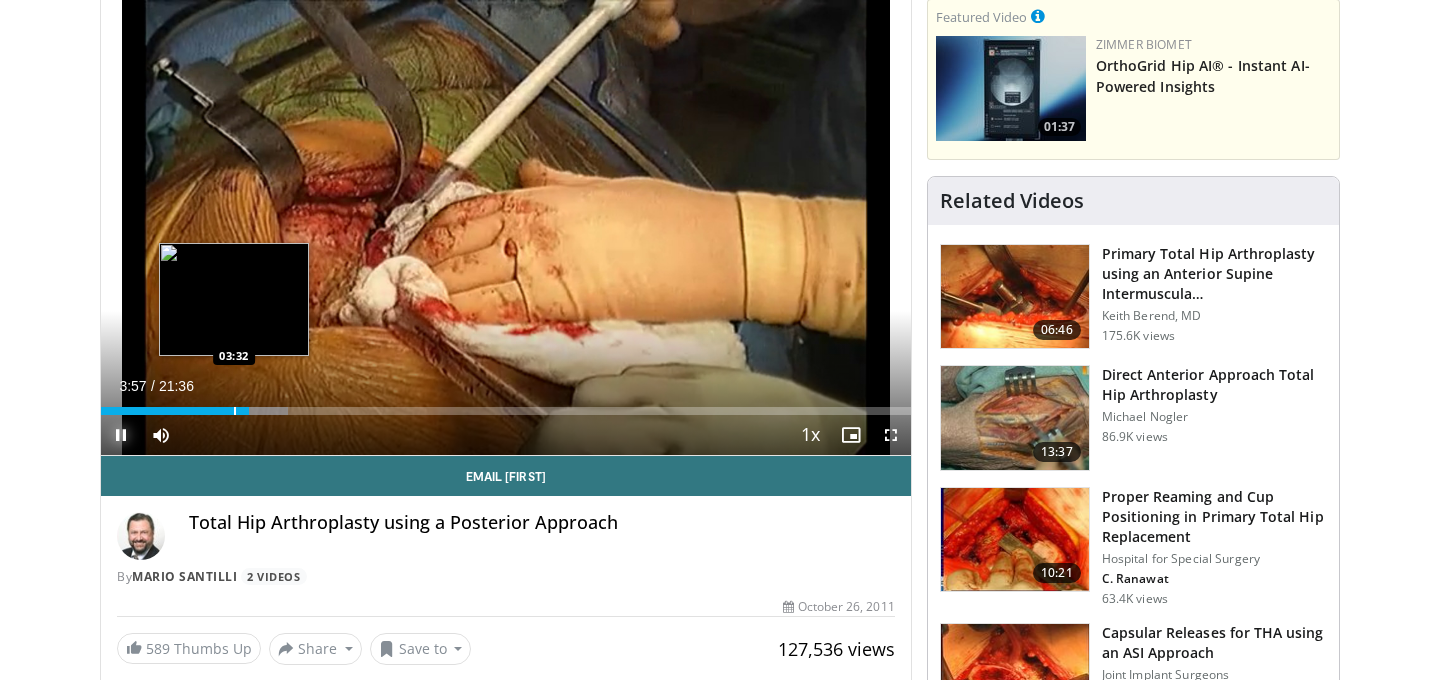 click on "Loaded :  23.10% 03:57 03:32" at bounding box center [506, 411] 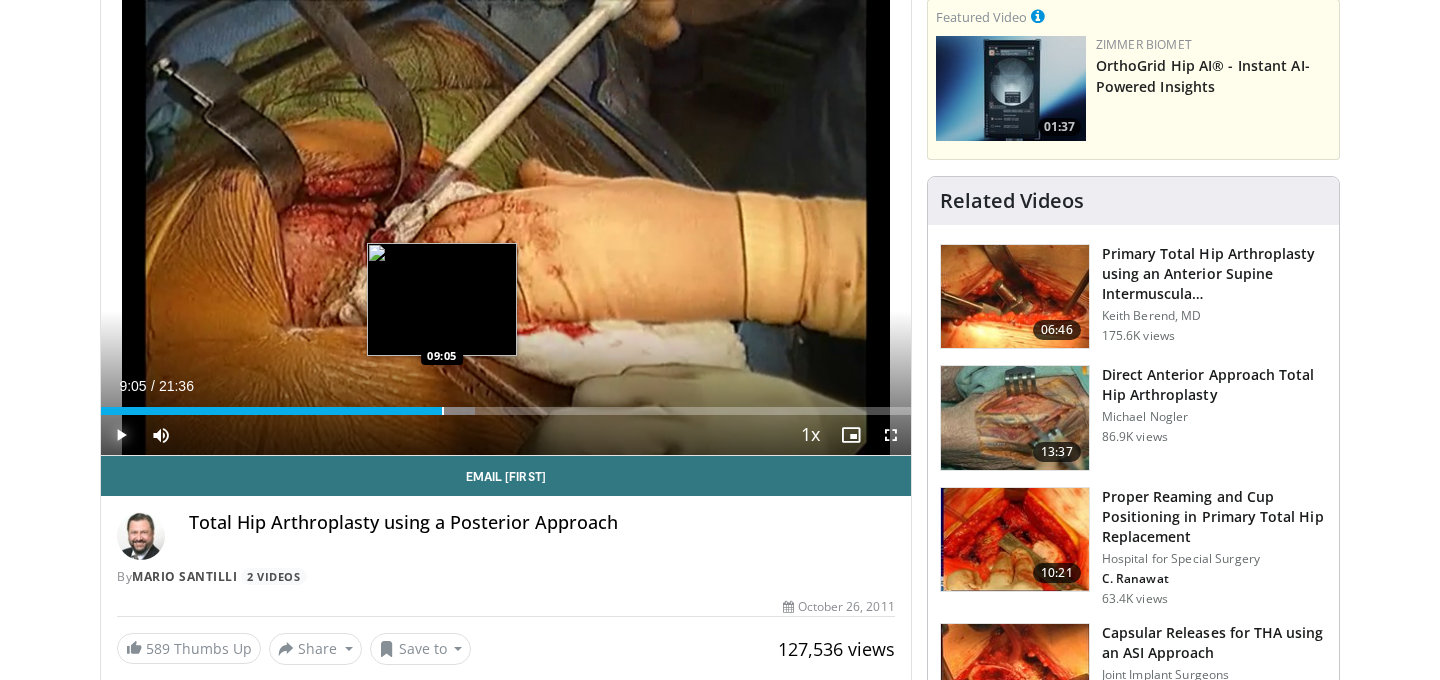 click at bounding box center (443, 411) 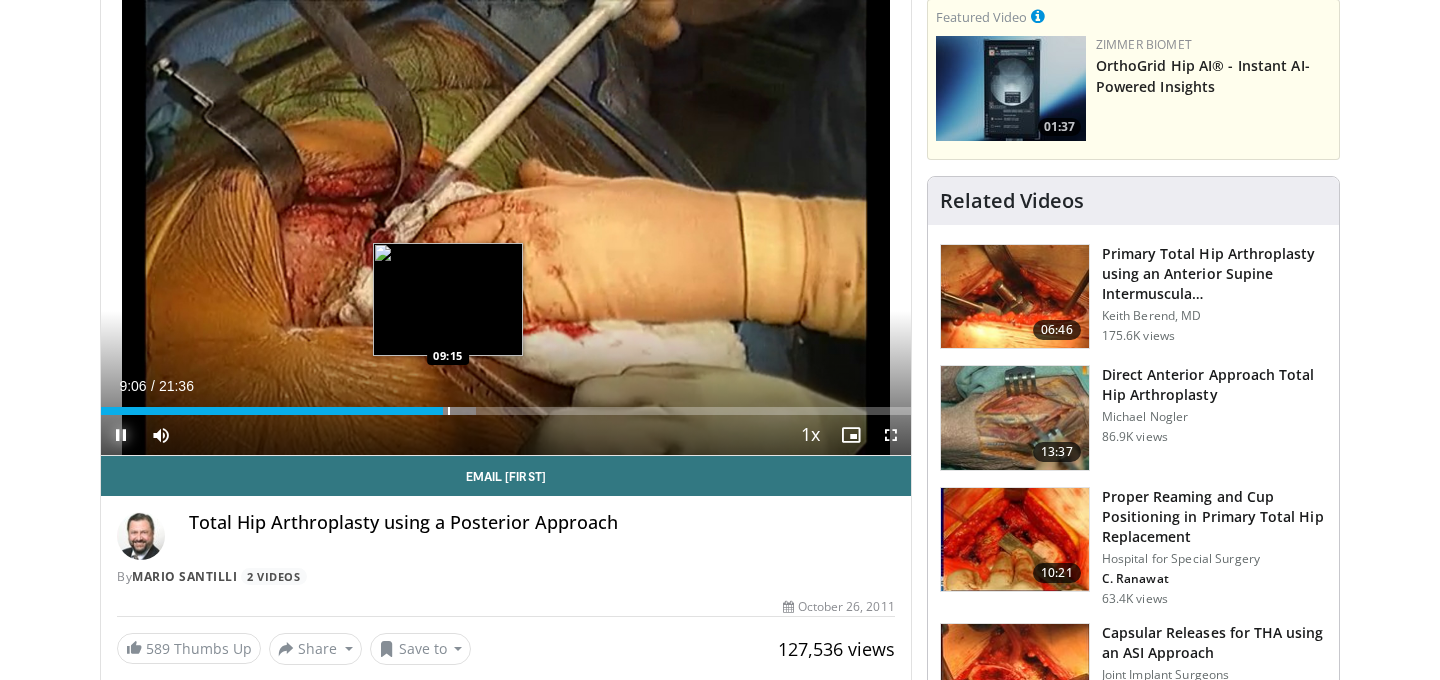 click at bounding box center [449, 411] 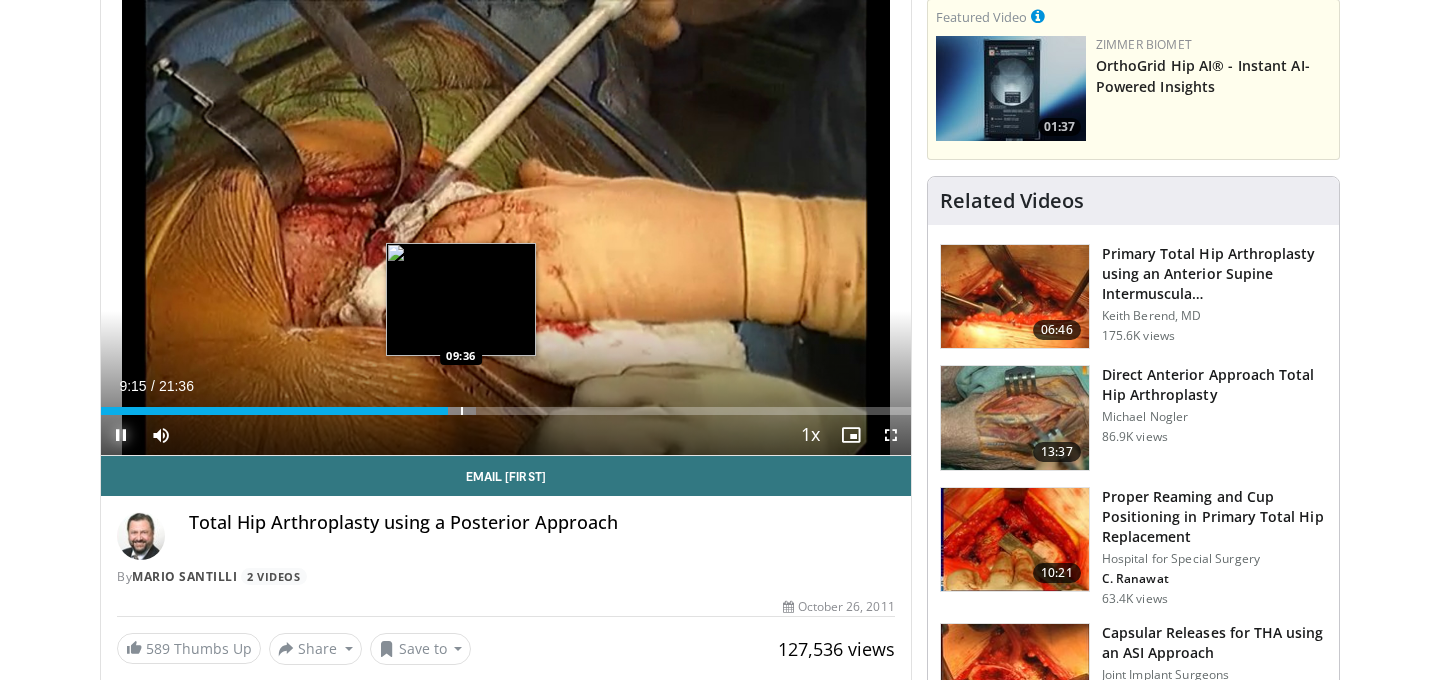 click at bounding box center [462, 411] 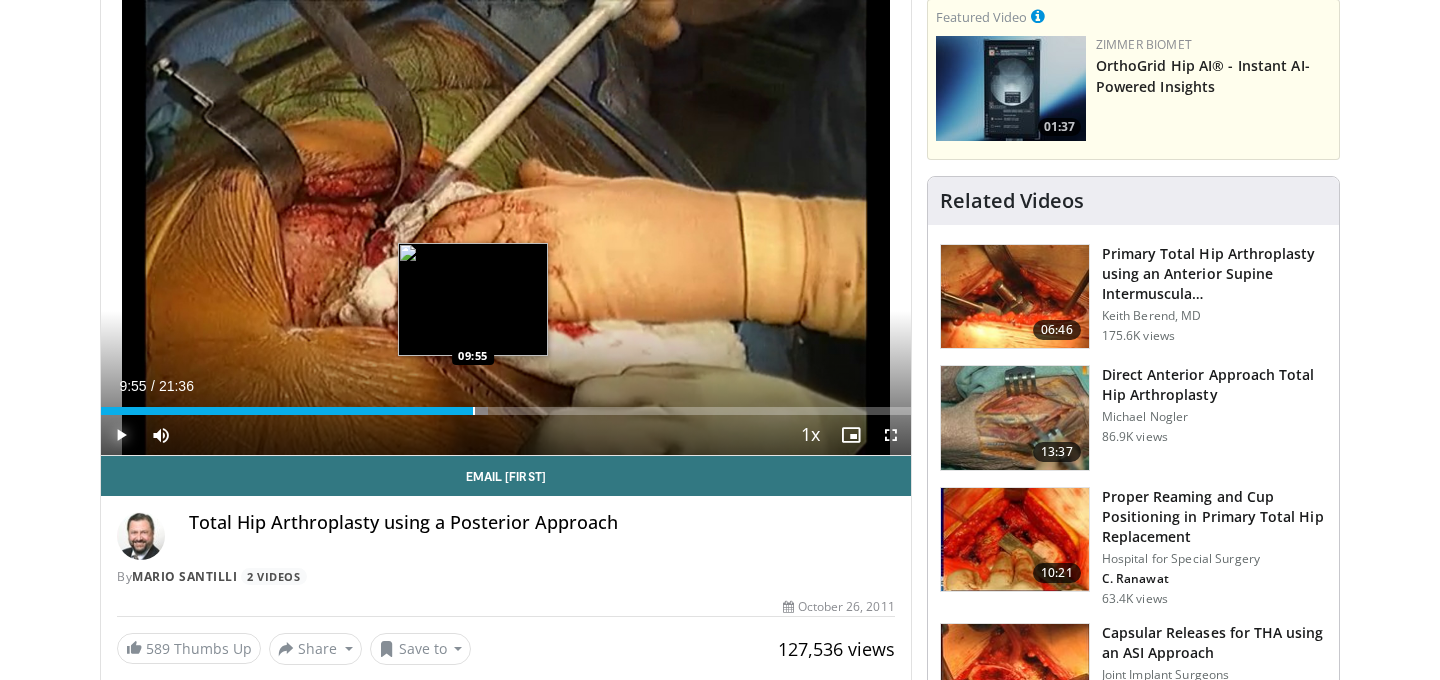 click at bounding box center (474, 411) 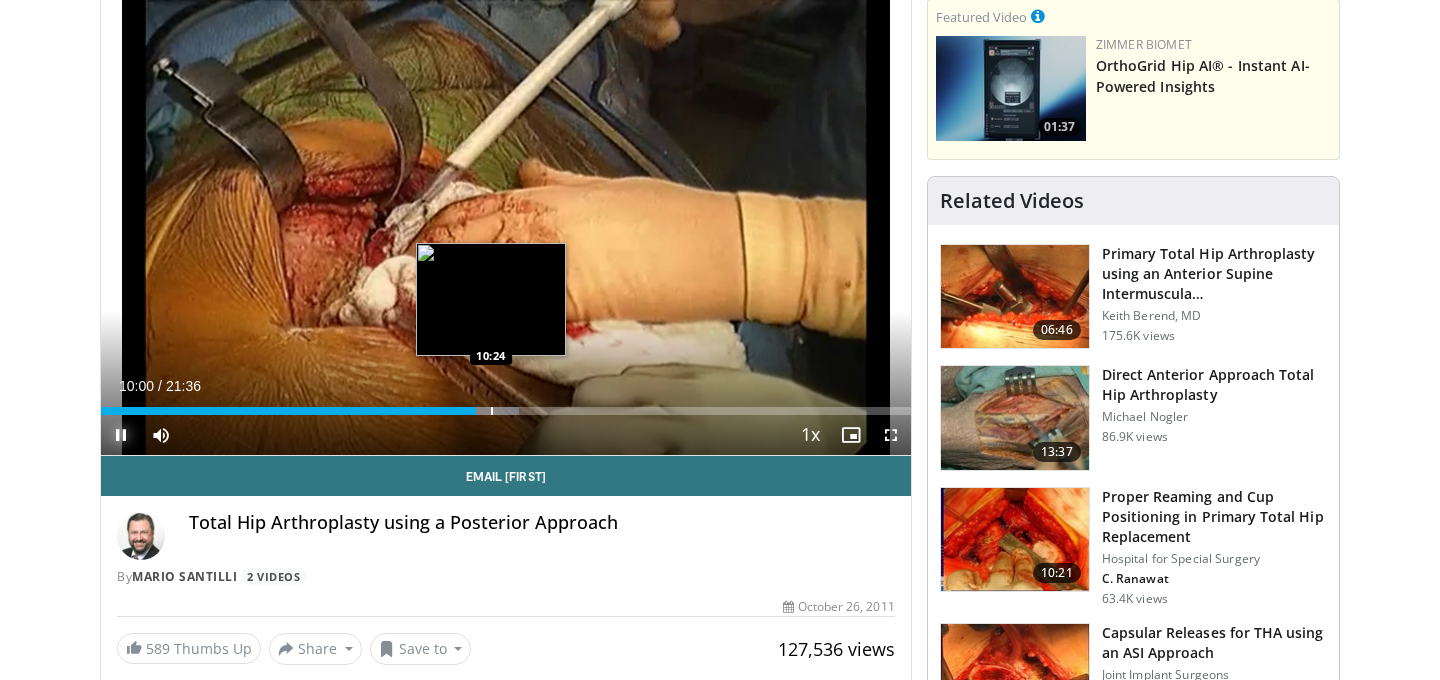 click at bounding box center [492, 411] 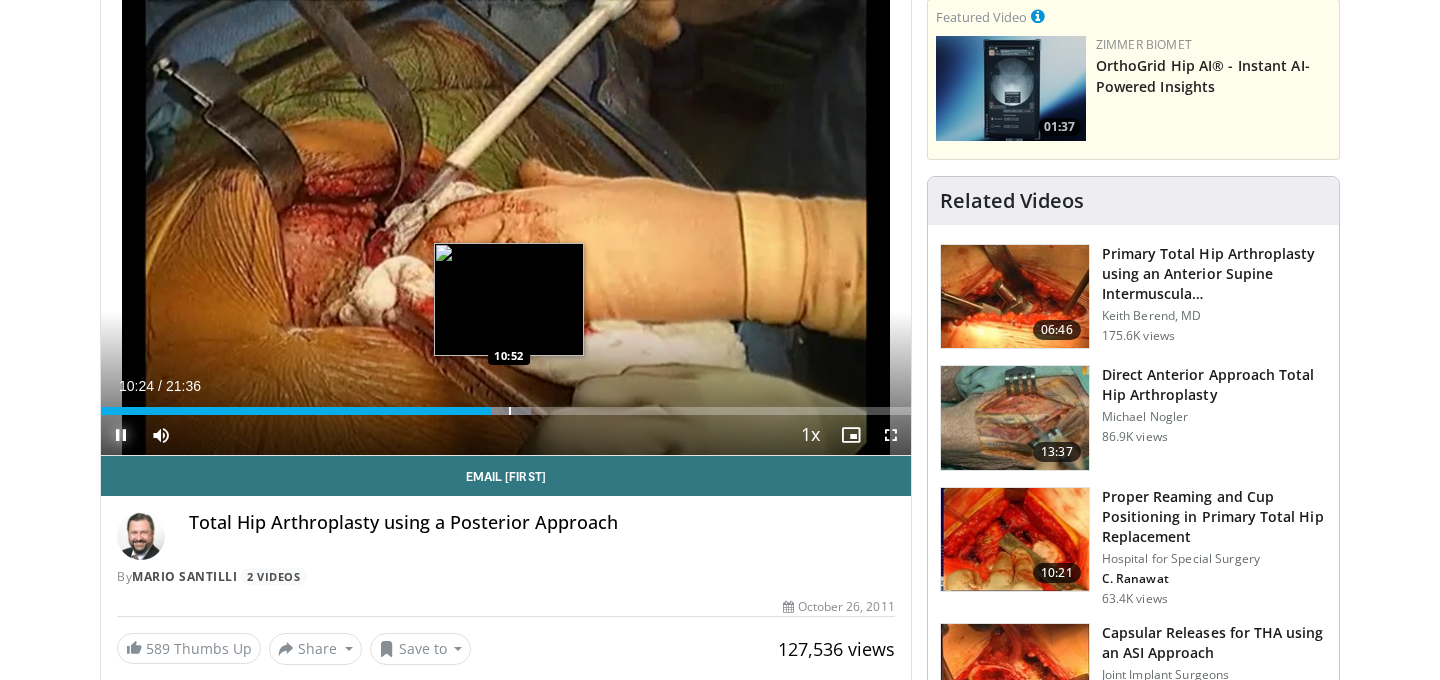 click on "Loaded :  53.14% 10:25 10:52" at bounding box center (506, 405) 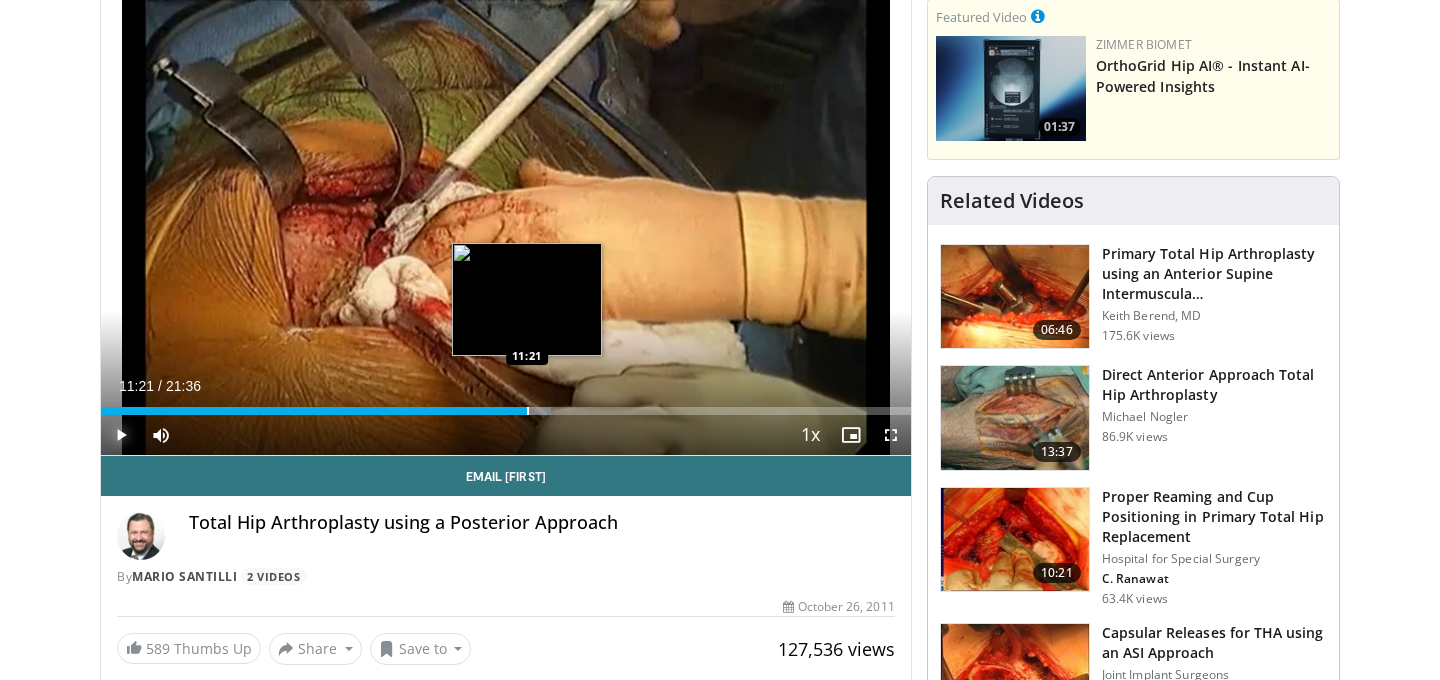 click on "Loaded :  55.54% 11:00 11:21" at bounding box center (506, 405) 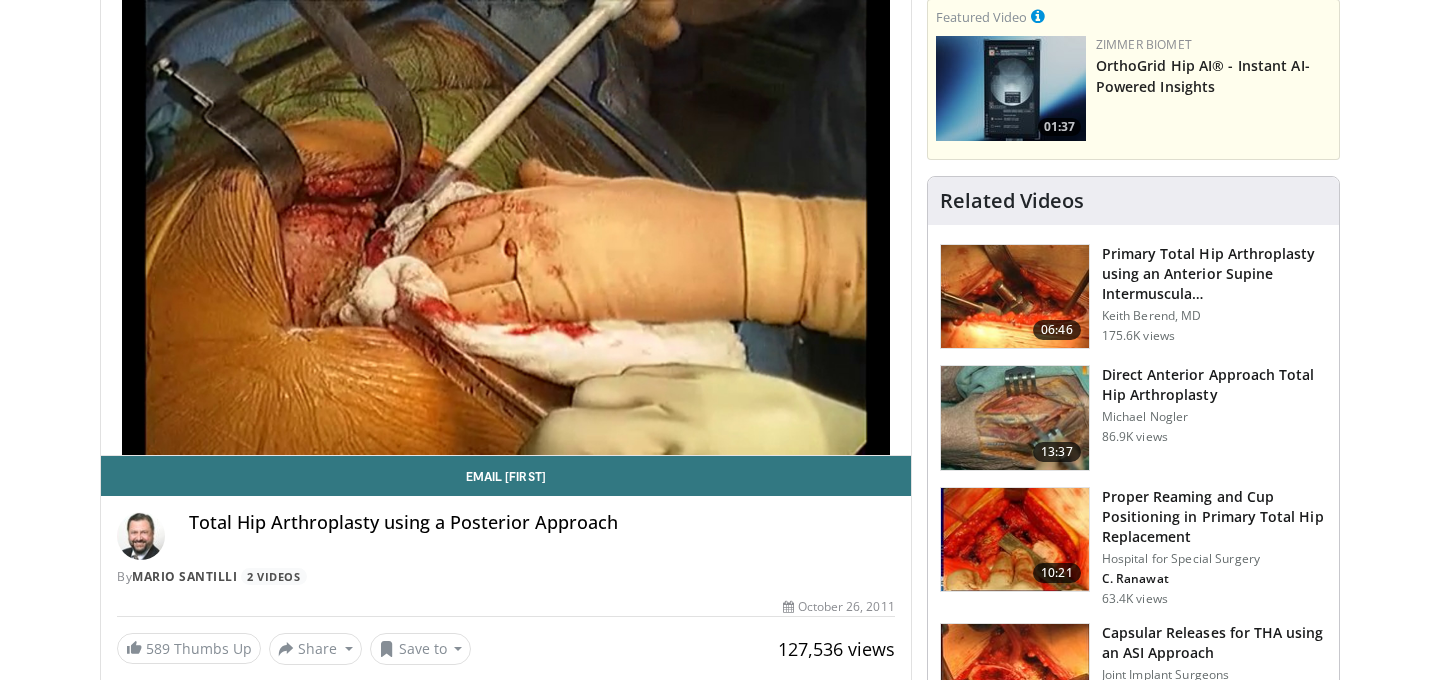 click on "**********" at bounding box center (506, 228) 